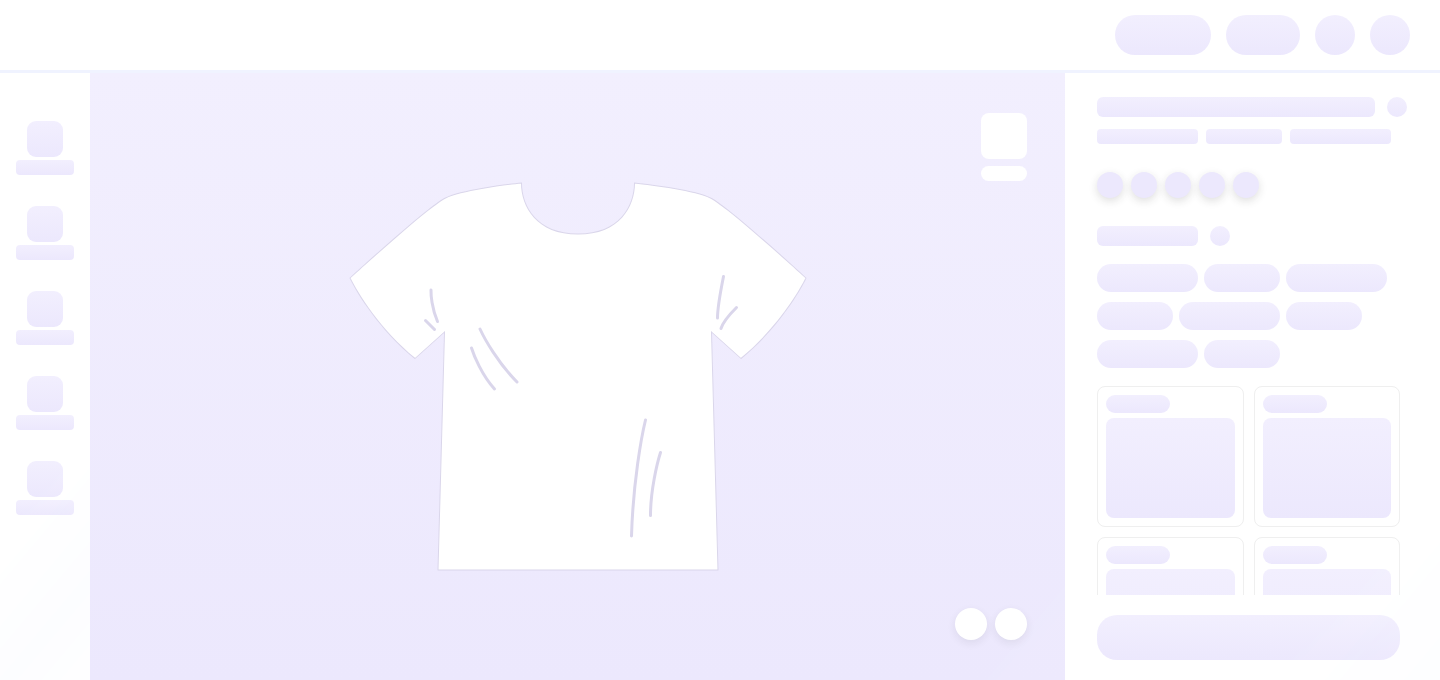 scroll, scrollTop: 0, scrollLeft: 0, axis: both 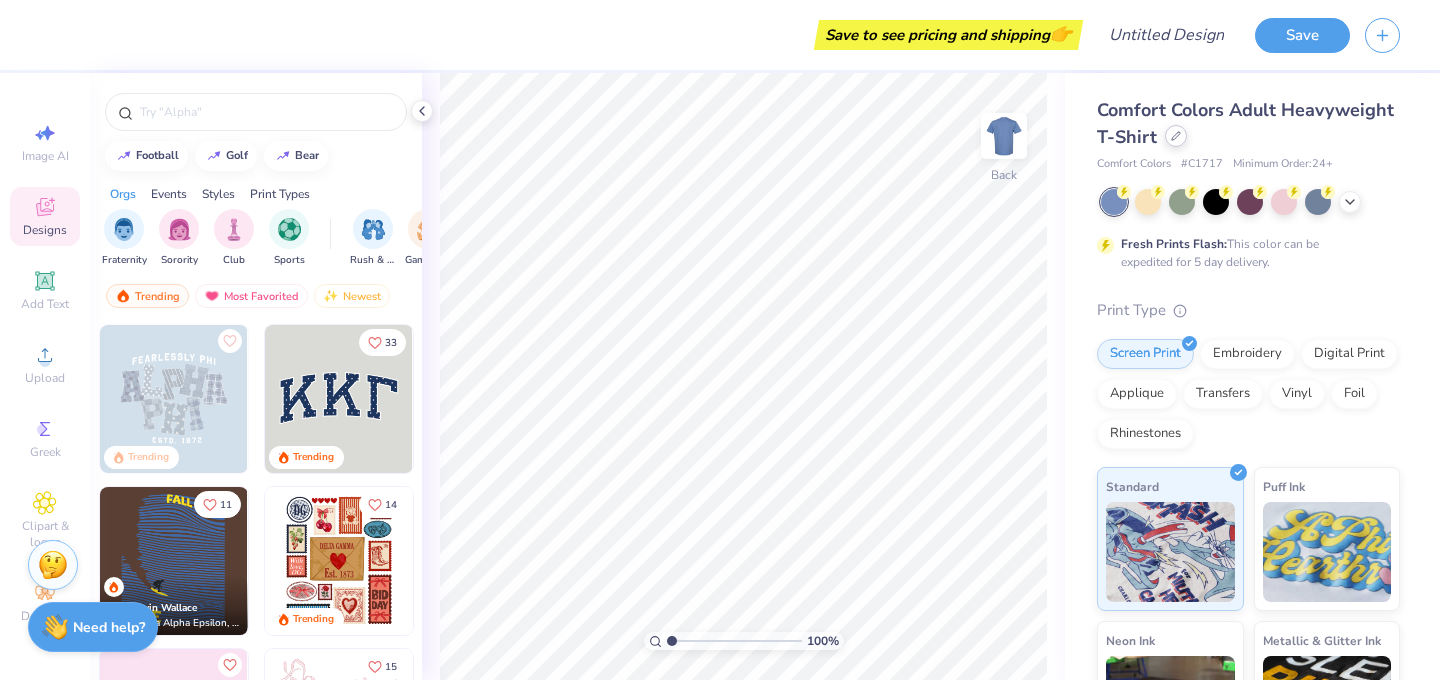 click 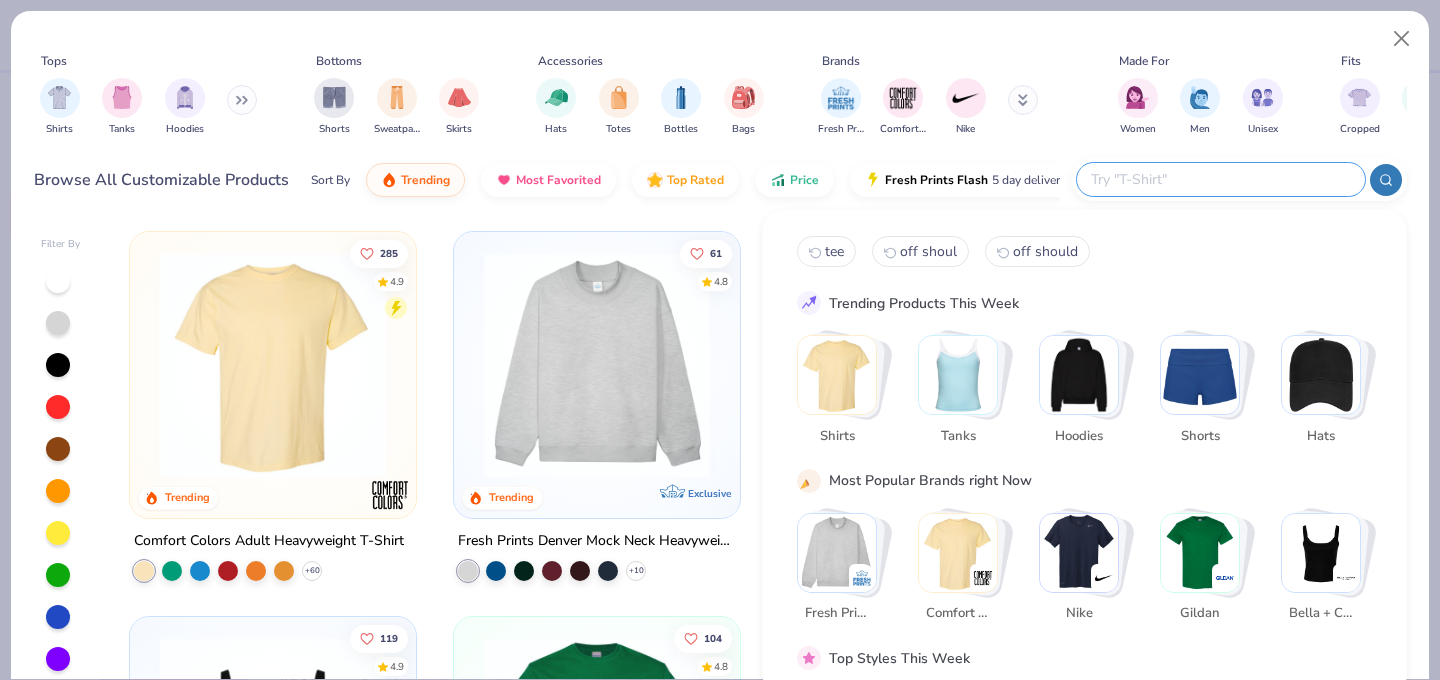 click at bounding box center [1220, 179] 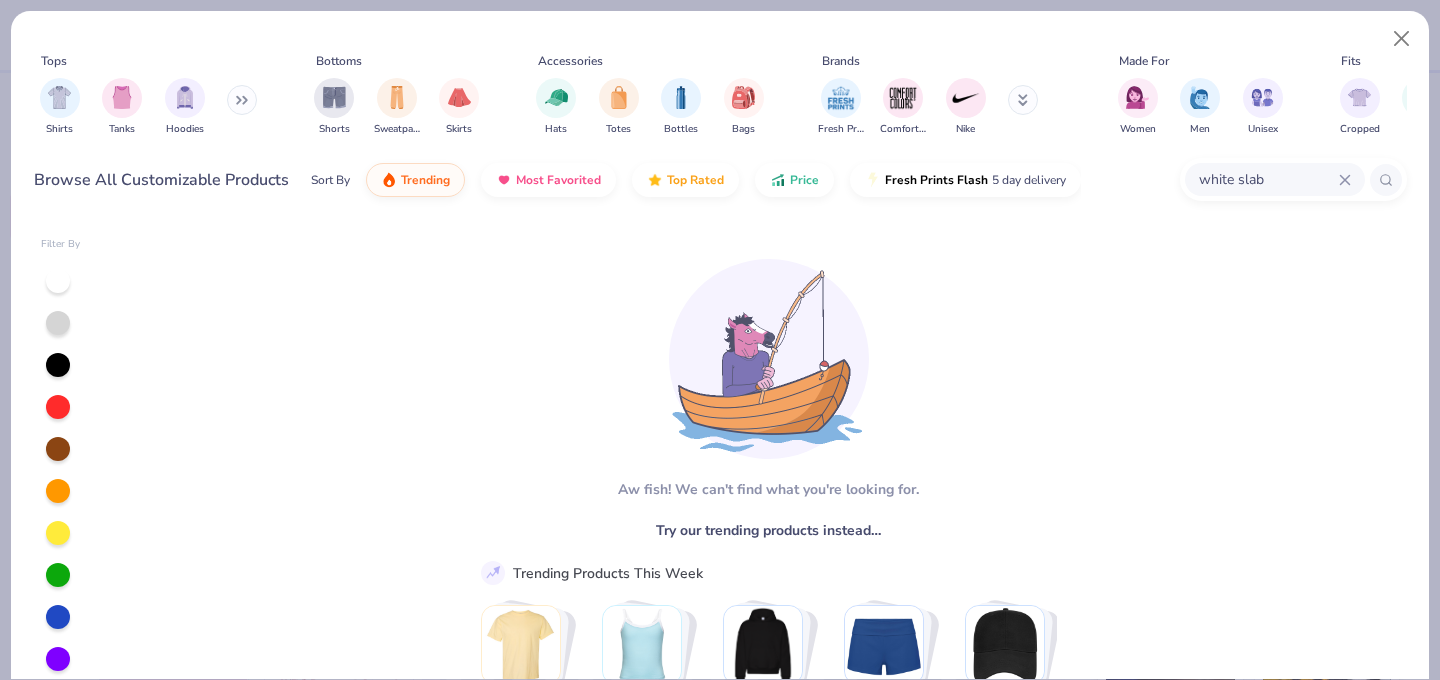 scroll, scrollTop: 23, scrollLeft: 0, axis: vertical 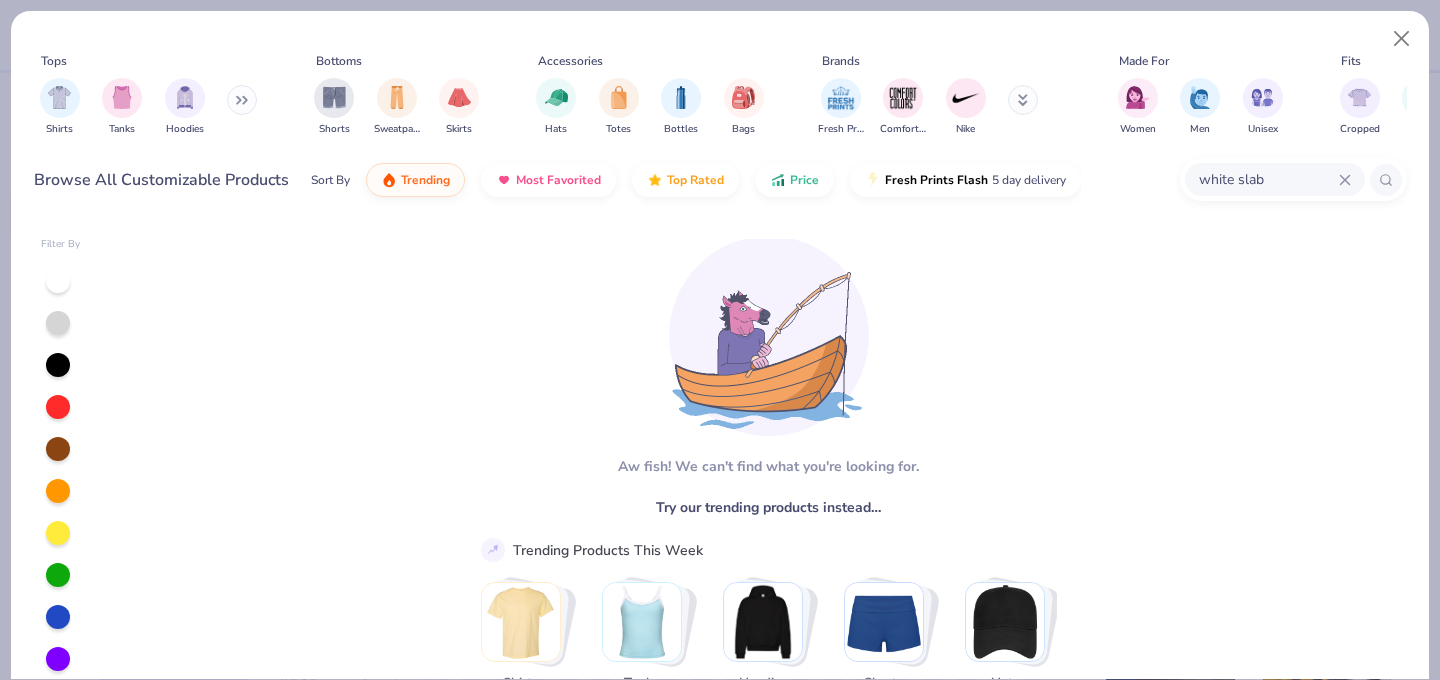 click on "white slab" at bounding box center [1268, 179] 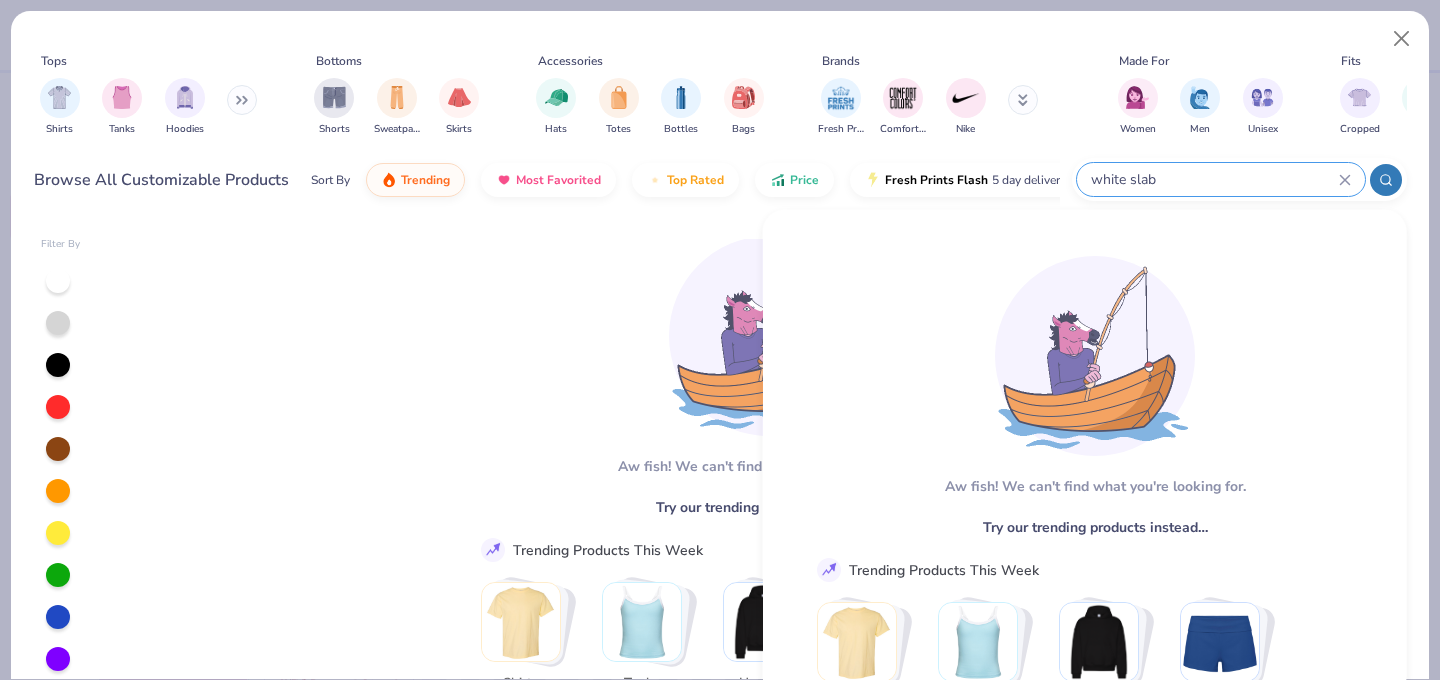 click on "white slab" at bounding box center [1214, 179] 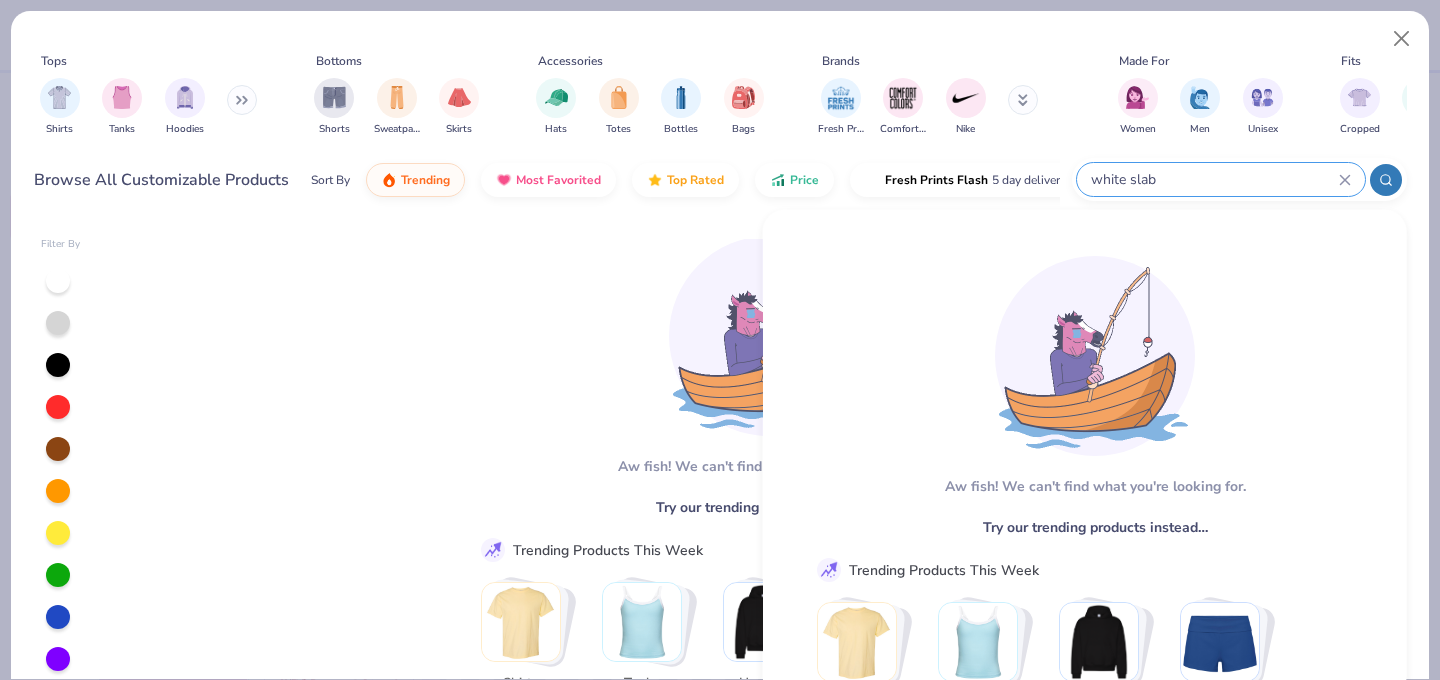 click on "white slab" at bounding box center [1214, 179] 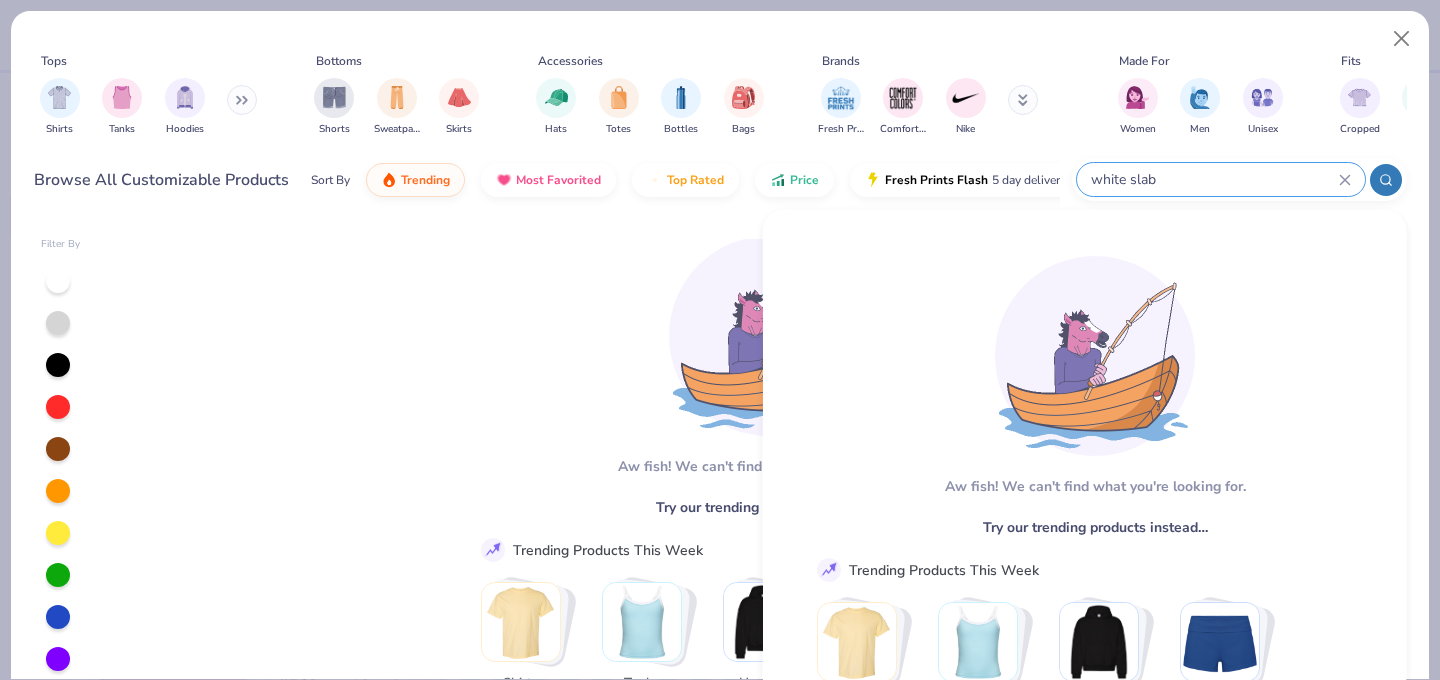 click on "white slab" at bounding box center [1214, 179] 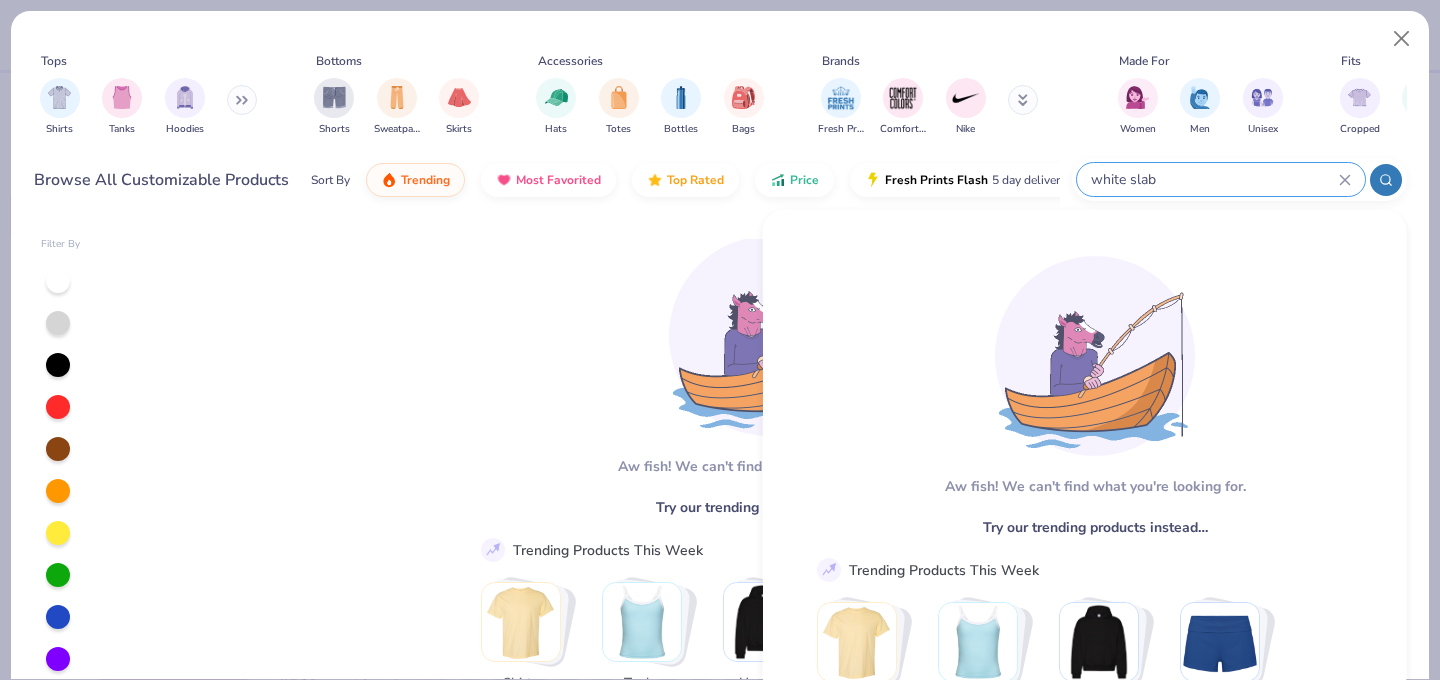 click on "white slab" at bounding box center [1214, 179] 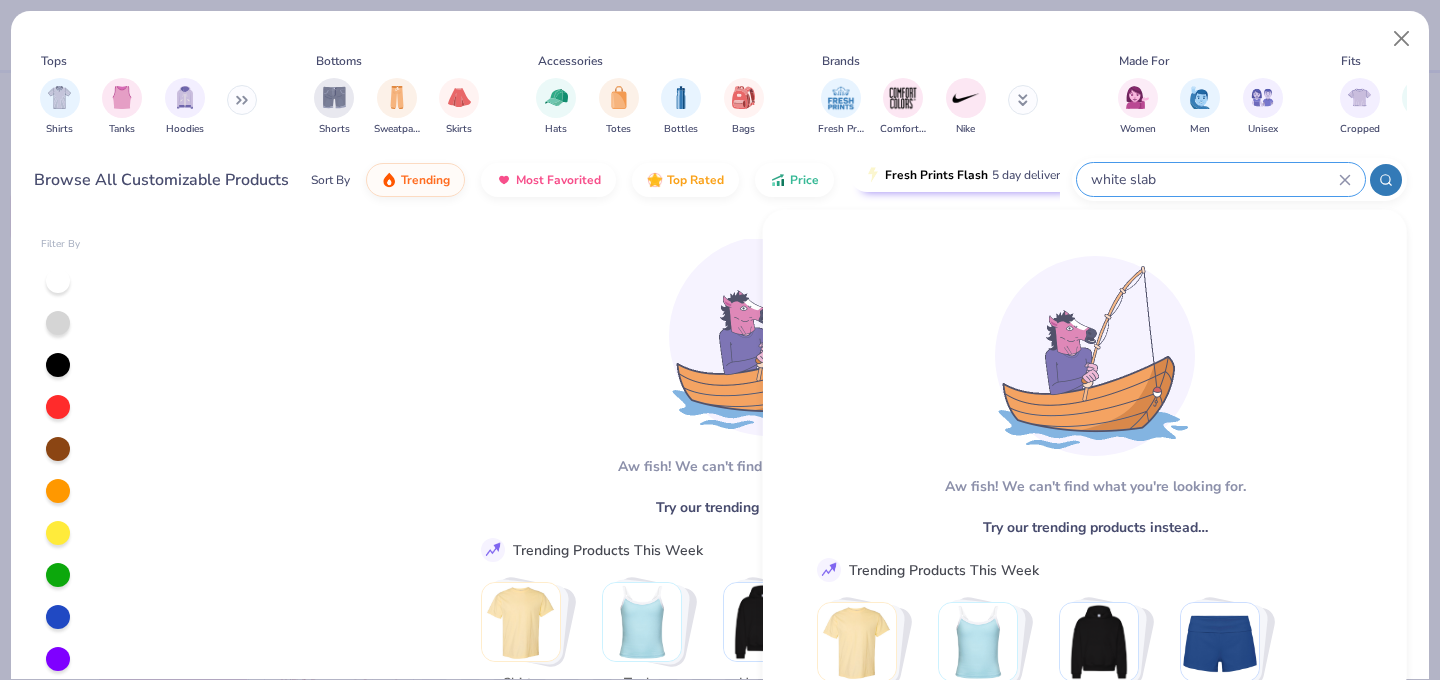 drag, startPoint x: 1175, startPoint y: 171, endPoint x: 930, endPoint y: 170, distance: 245.00204 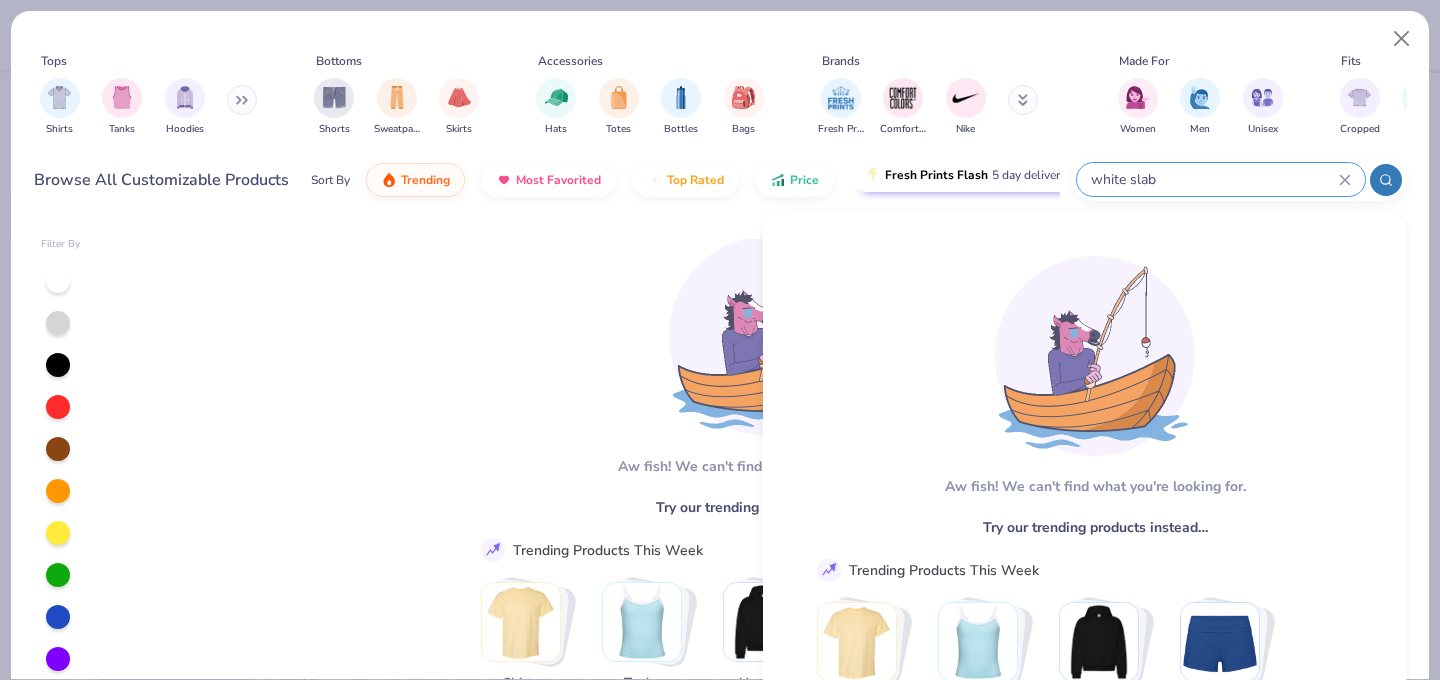 click on "Browse All Customizable Products Sort By Trending Most Favorited Top Rated Price Fresh Prints Flash 5 day delivery white slab" at bounding box center [720, 180] 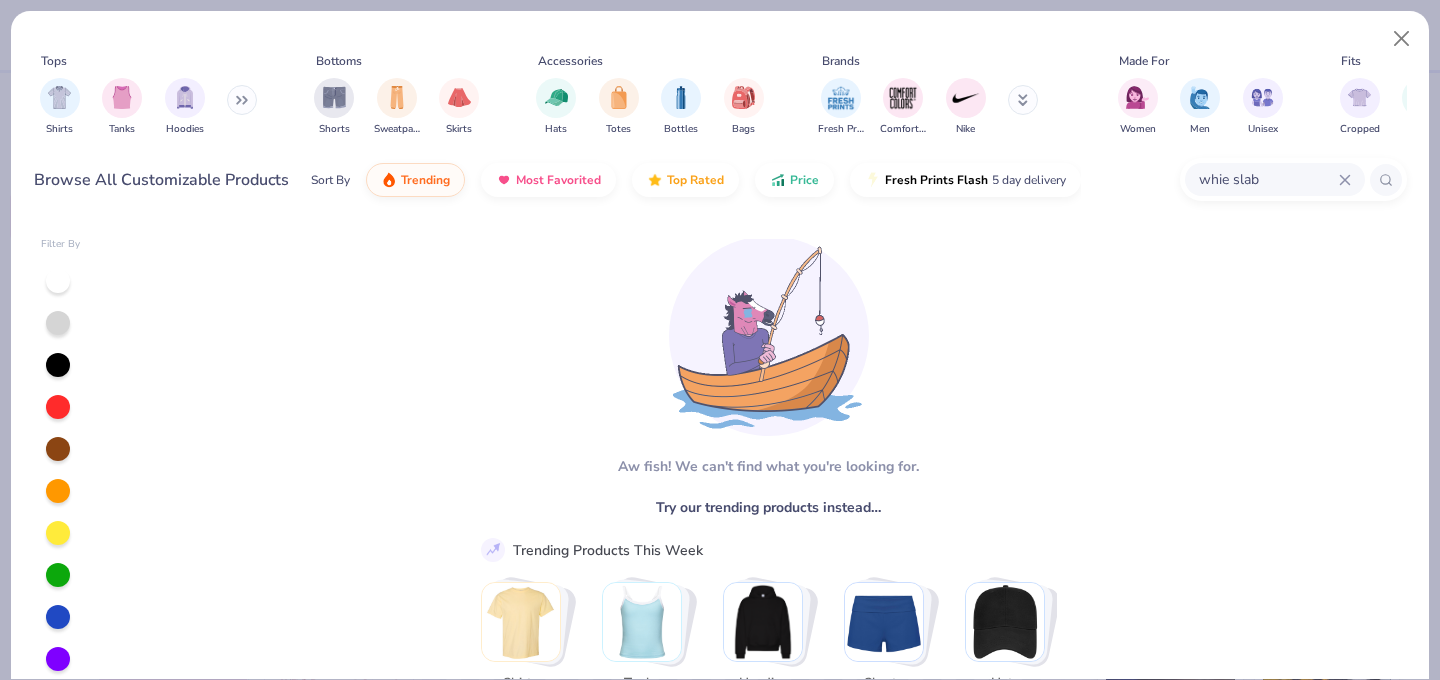 click on "whie slab" at bounding box center [1268, 179] 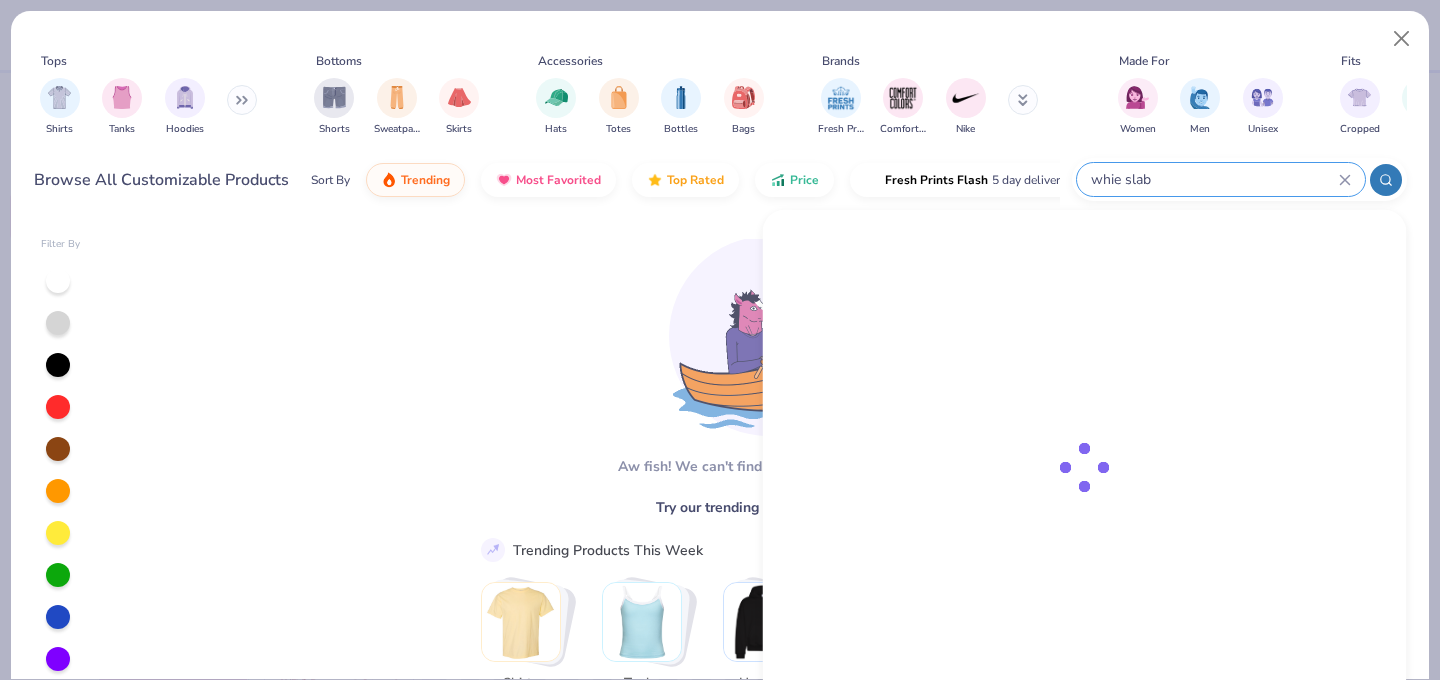 click on "whie slab" at bounding box center [1214, 179] 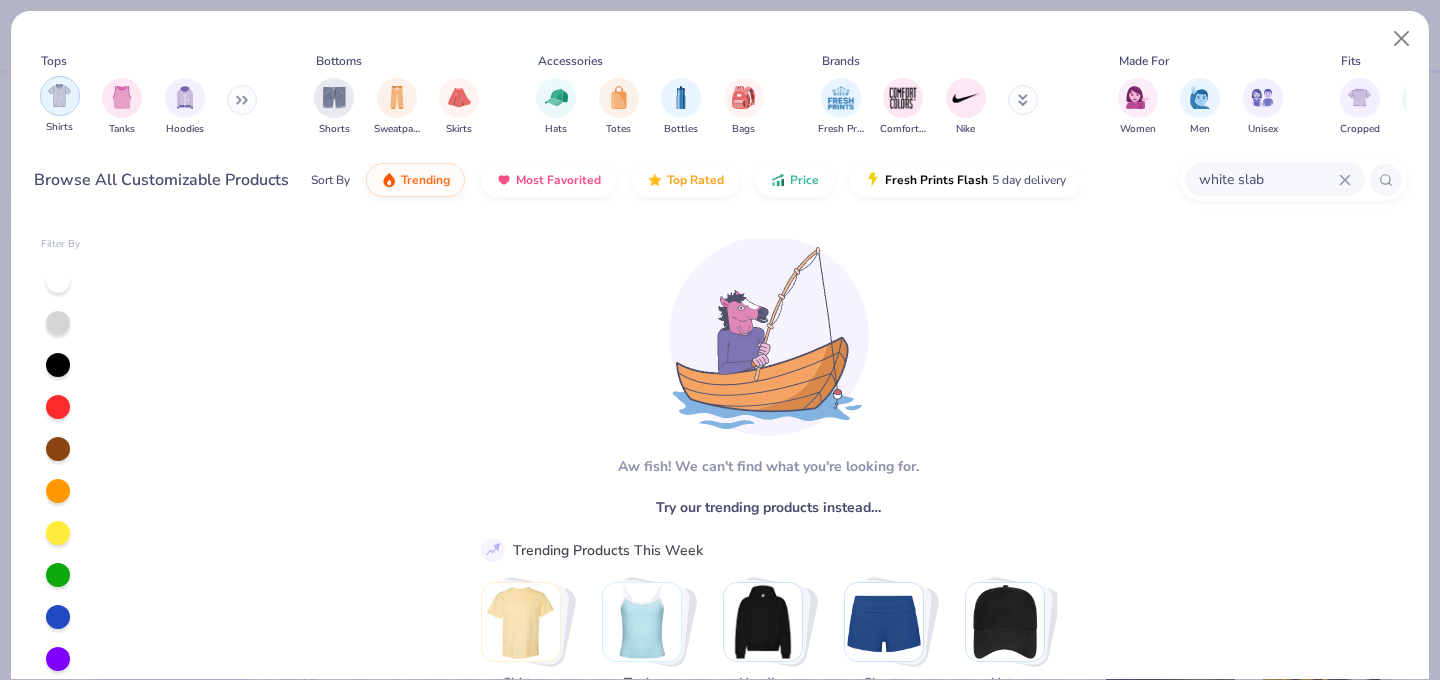 click at bounding box center (60, 96) 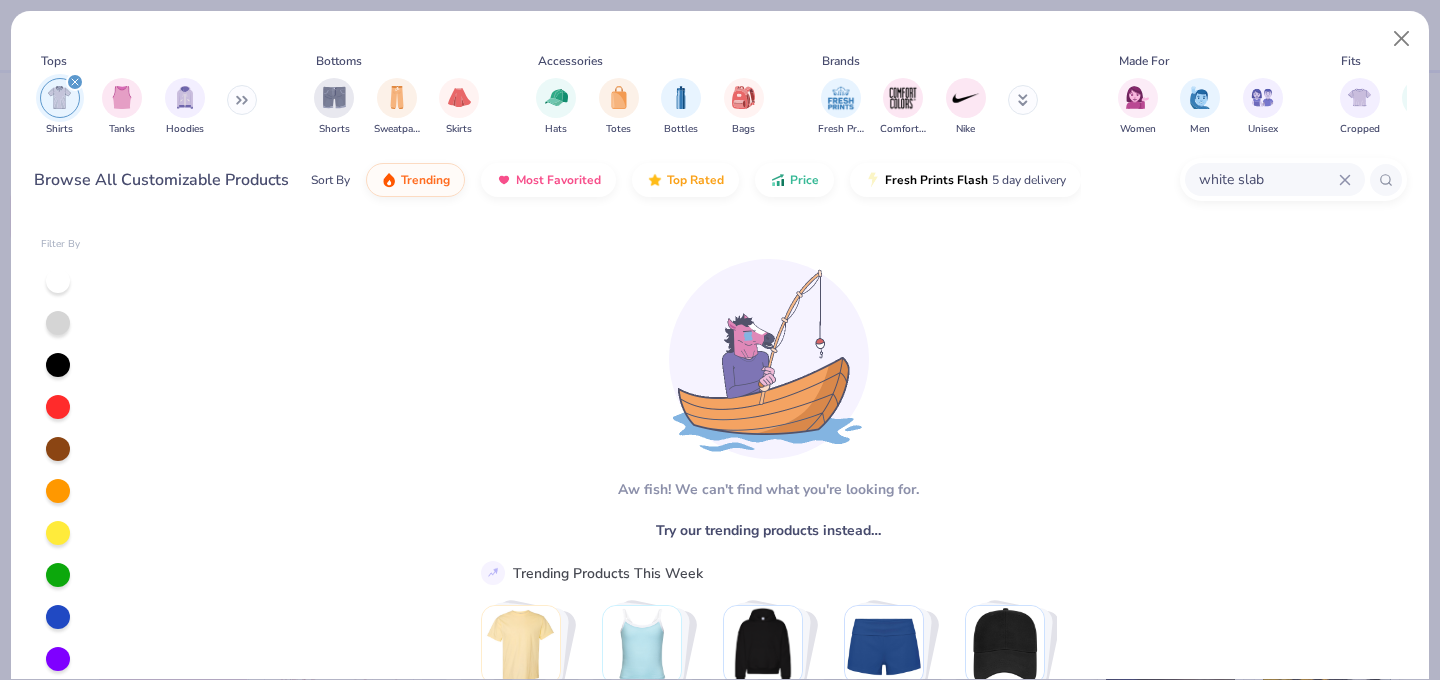 click on "white slab" at bounding box center [1275, 179] 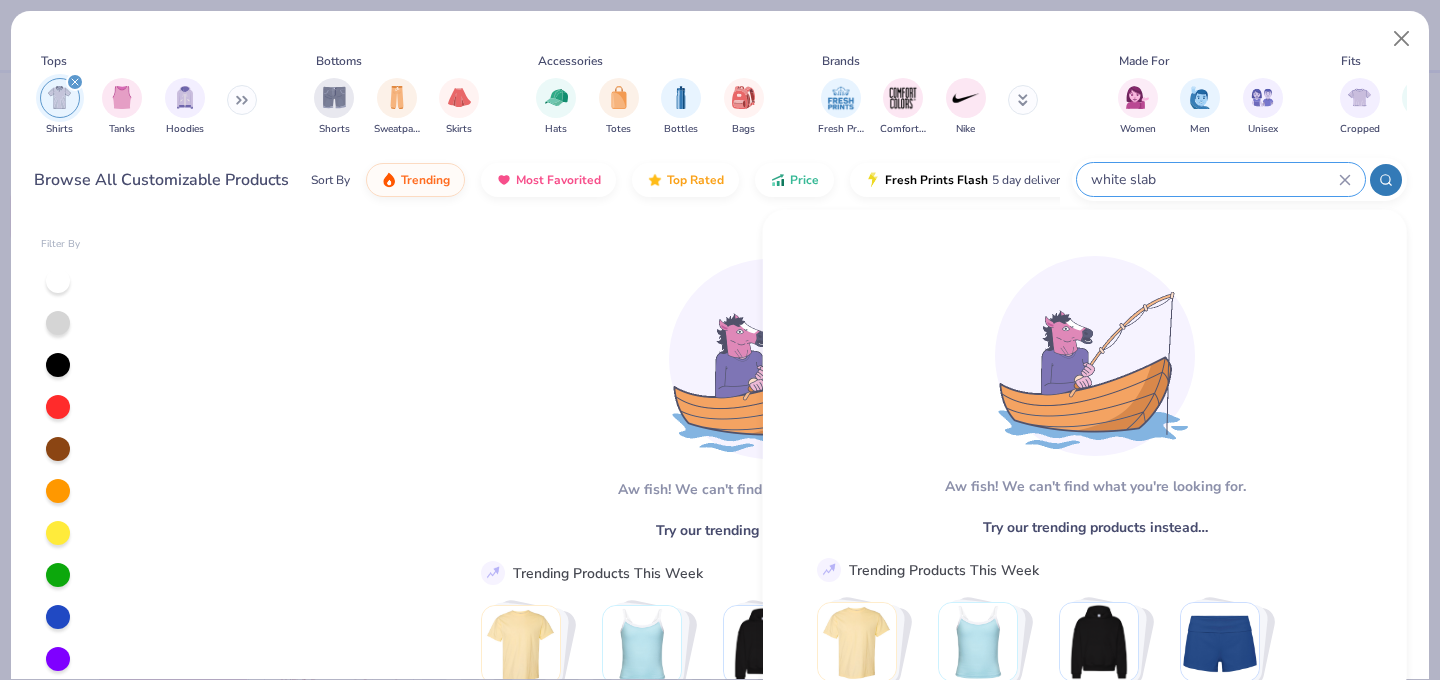 click on "white slab" at bounding box center (1221, 179) 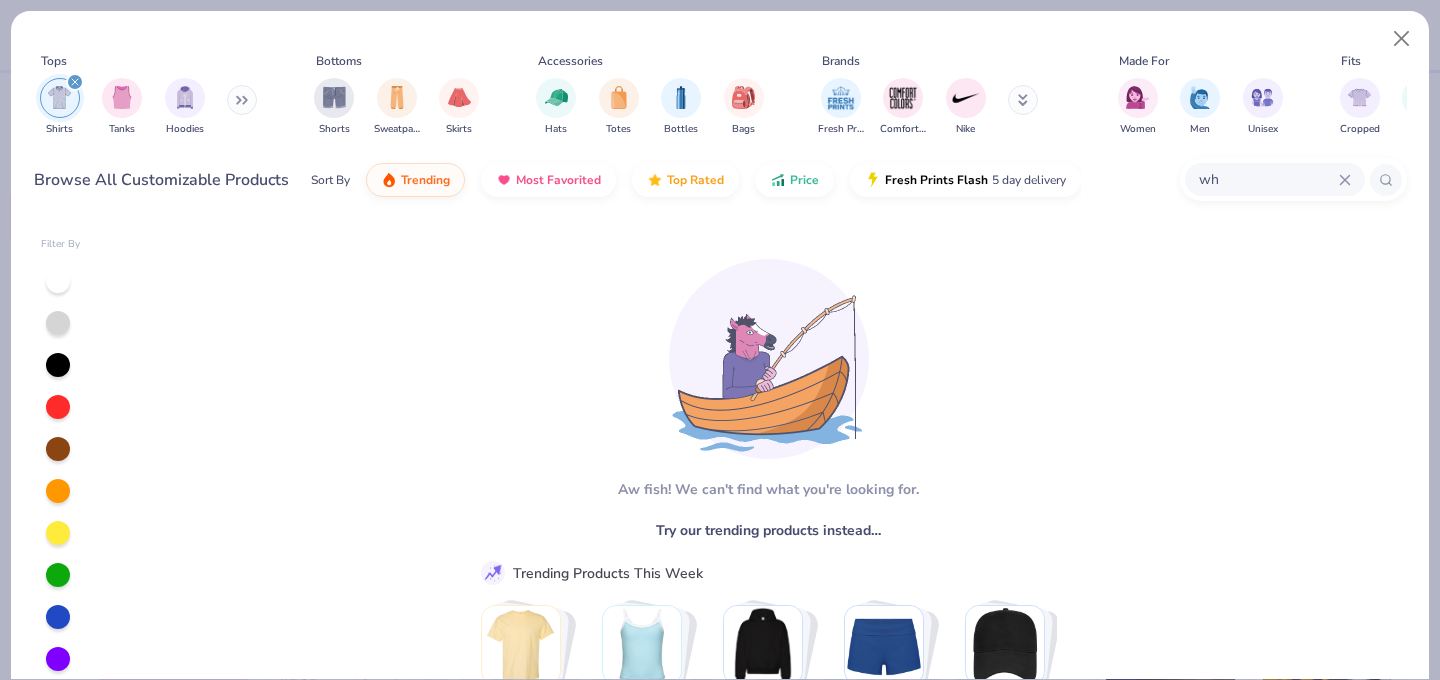 type on "w" 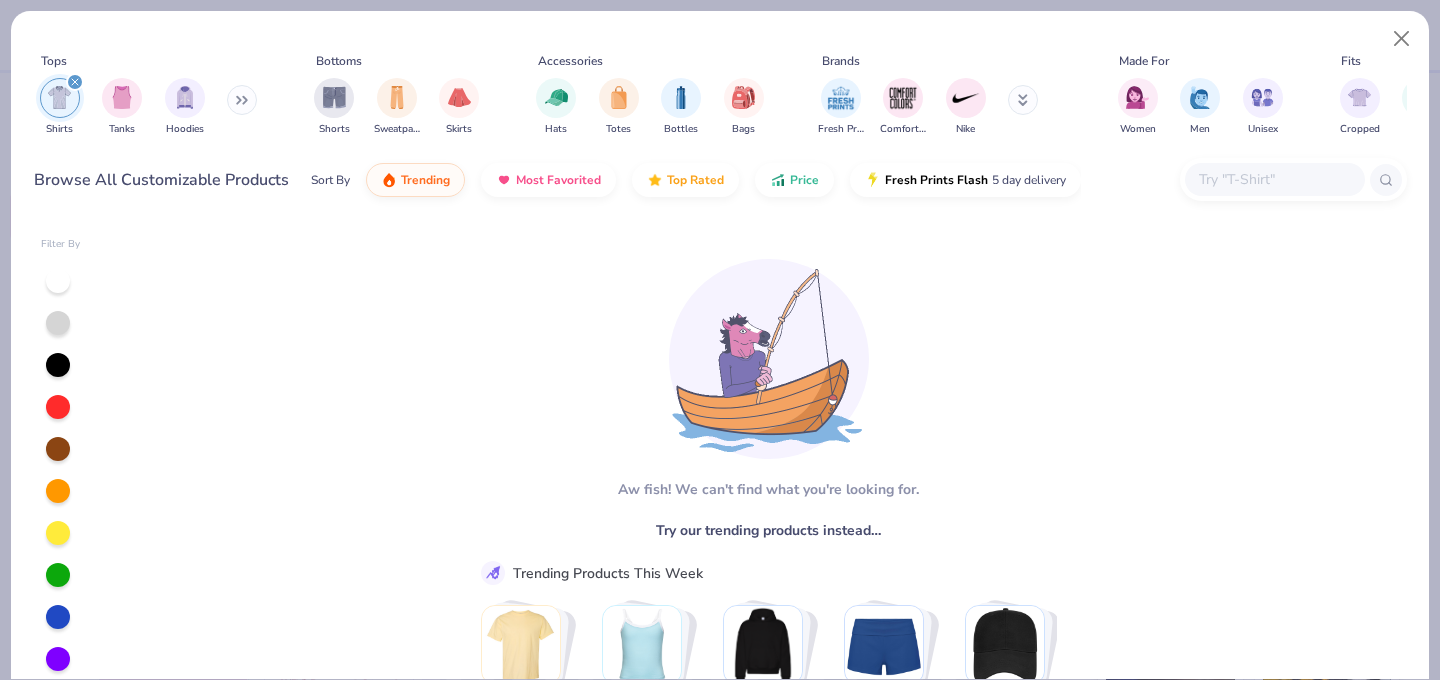 type 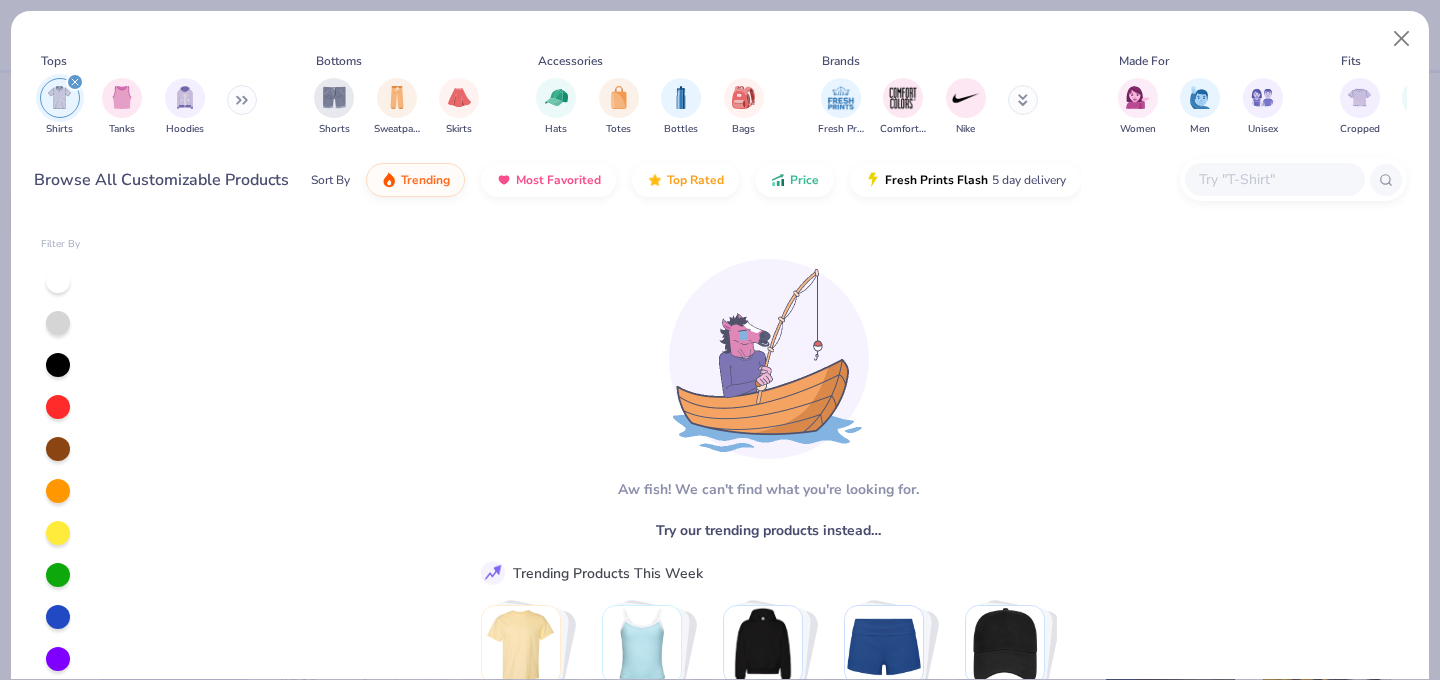 click 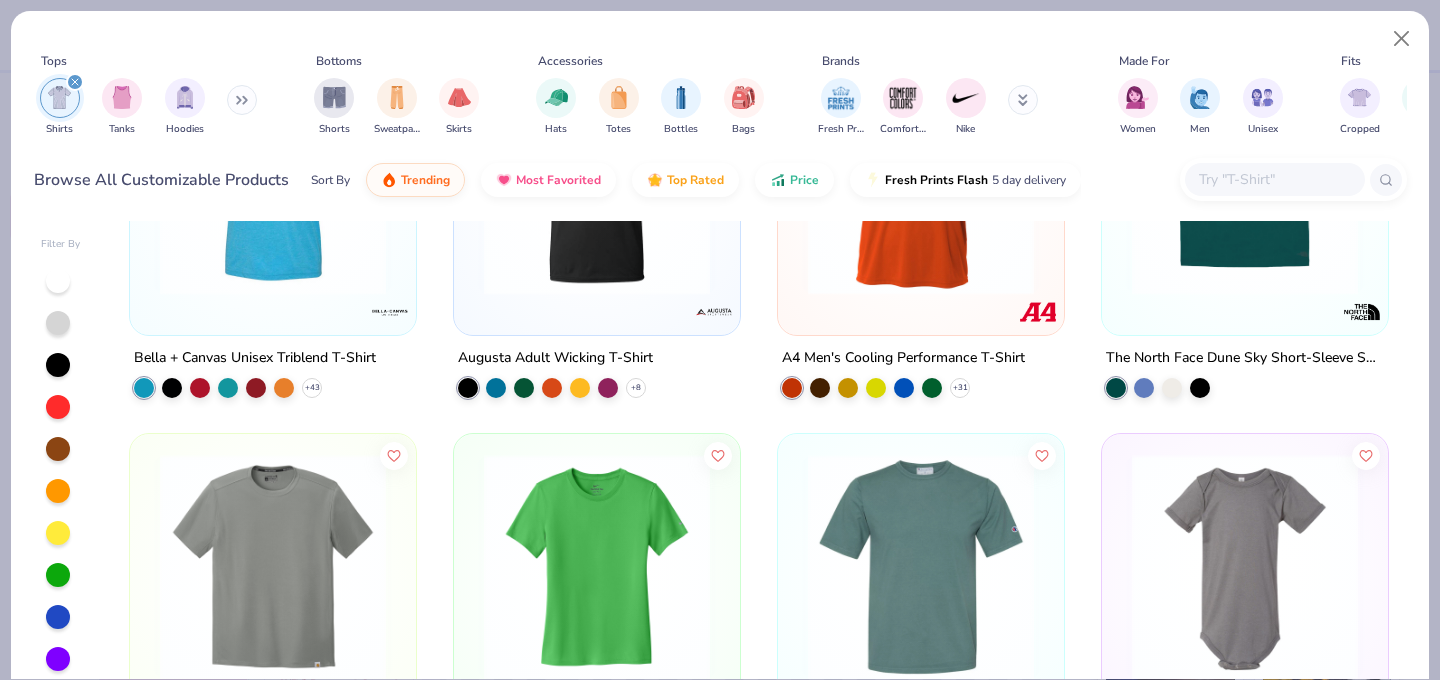 scroll, scrollTop: 11460, scrollLeft: 0, axis: vertical 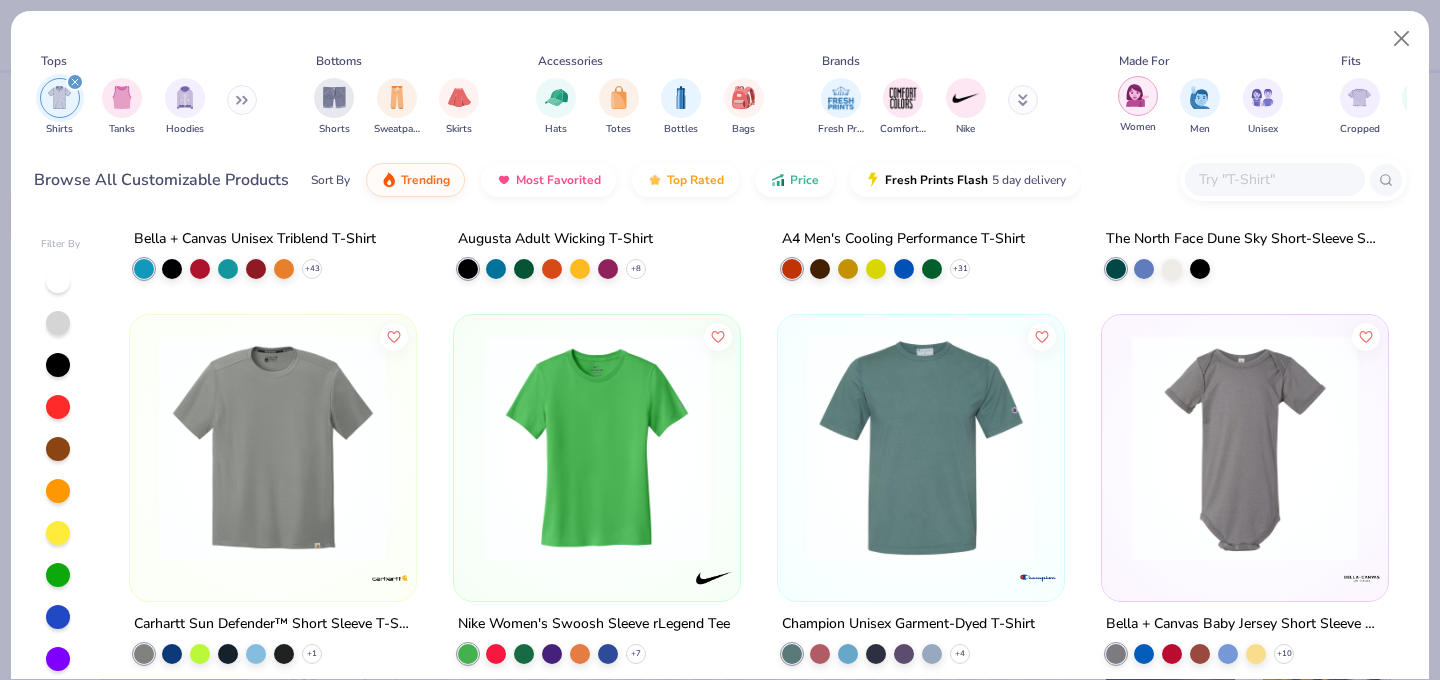 click at bounding box center (1138, 96) 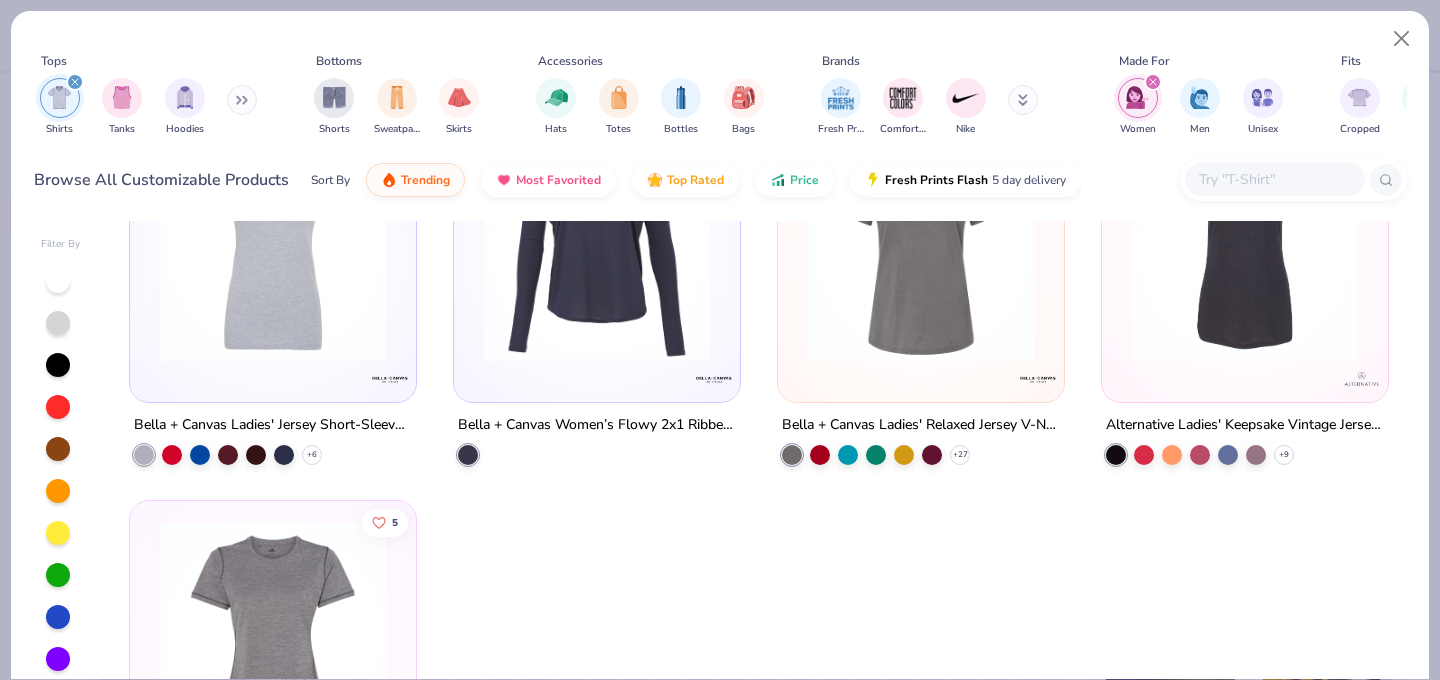 scroll, scrollTop: 5267, scrollLeft: 0, axis: vertical 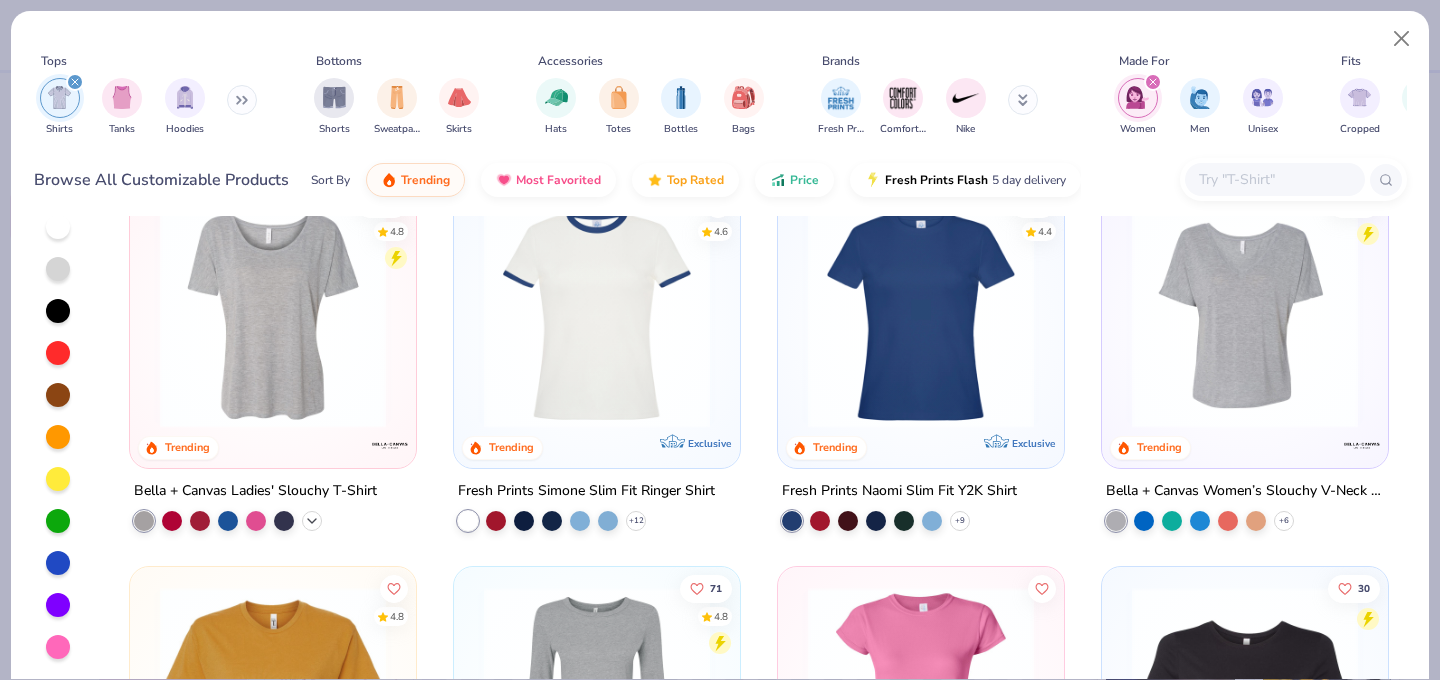 click 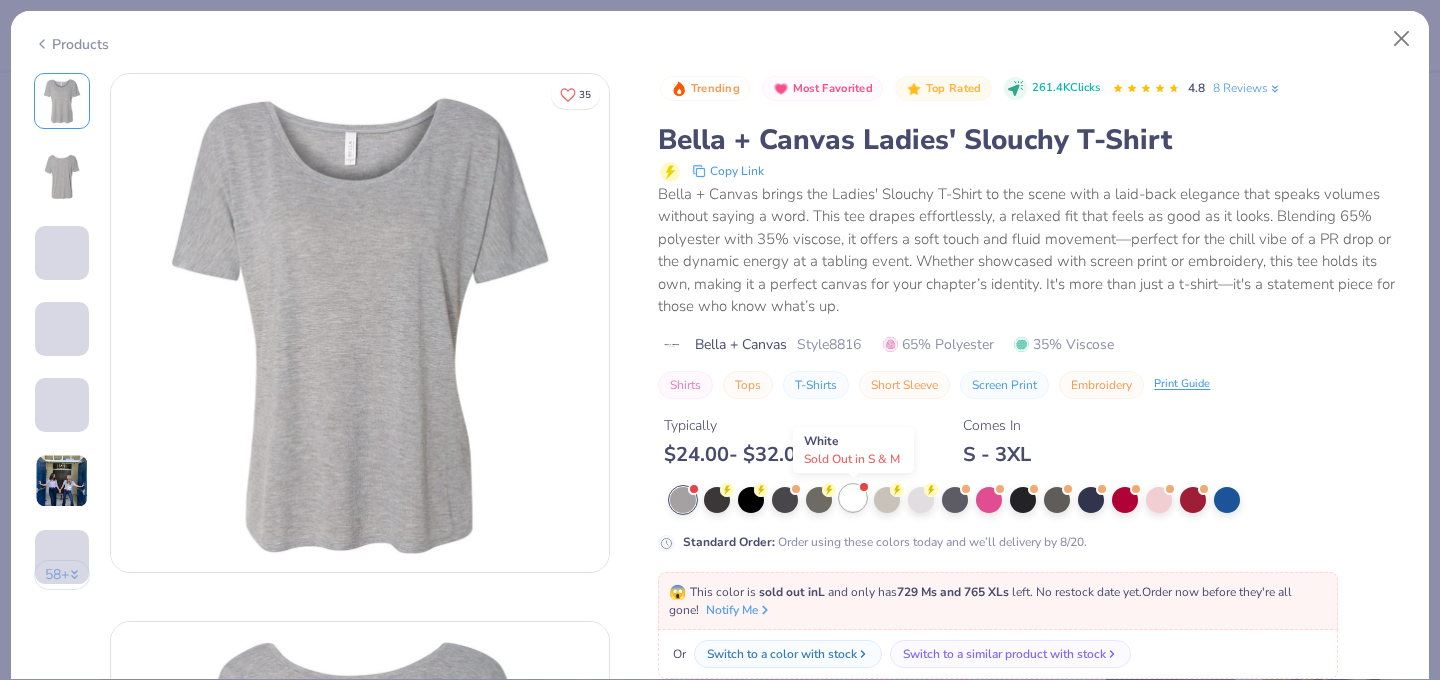 click at bounding box center (853, 498) 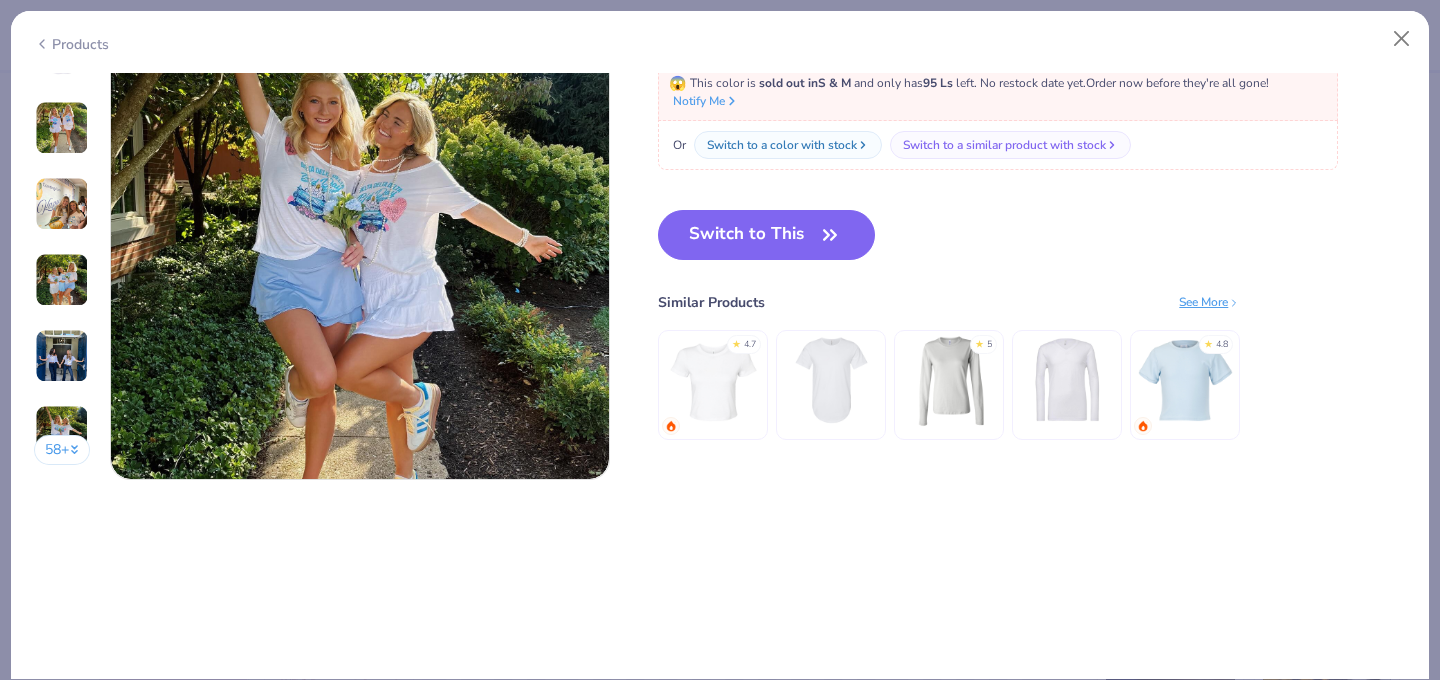 scroll, scrollTop: 3336, scrollLeft: 0, axis: vertical 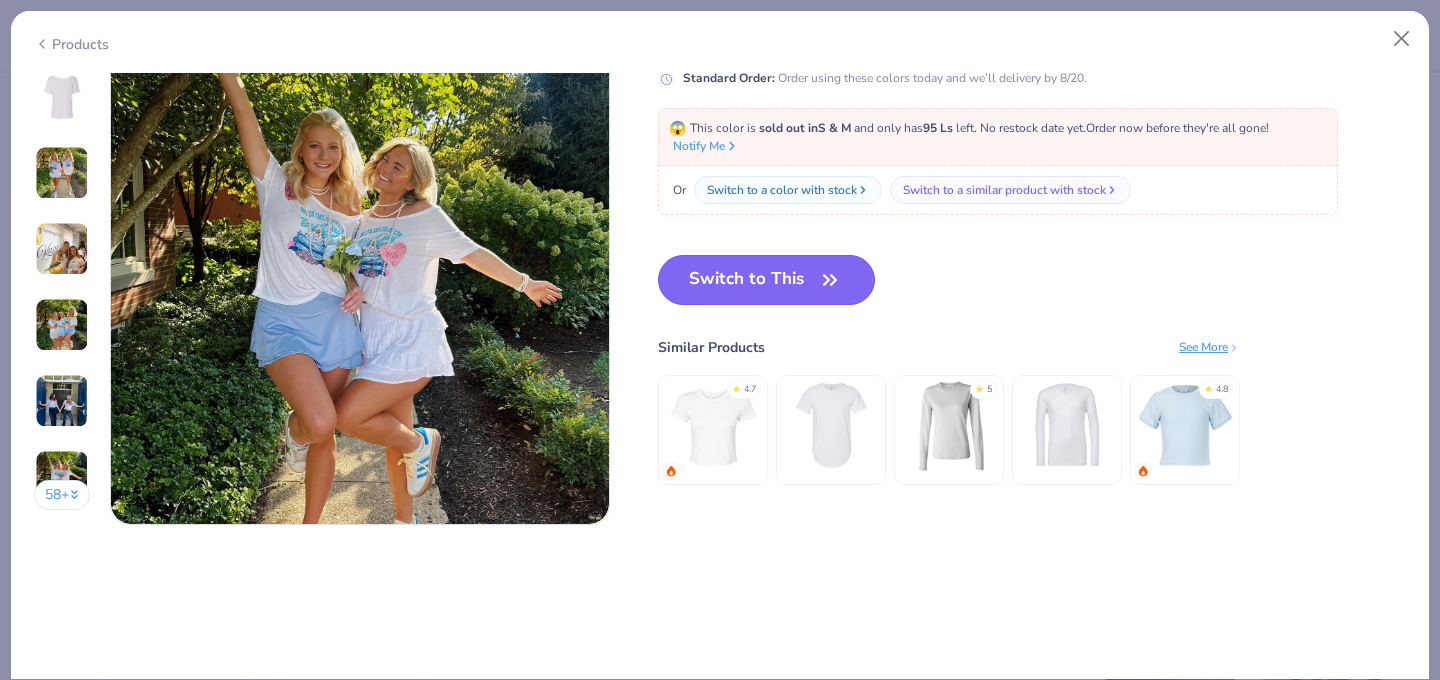 drag, startPoint x: 795, startPoint y: 300, endPoint x: 806, endPoint y: 264, distance: 37.64306 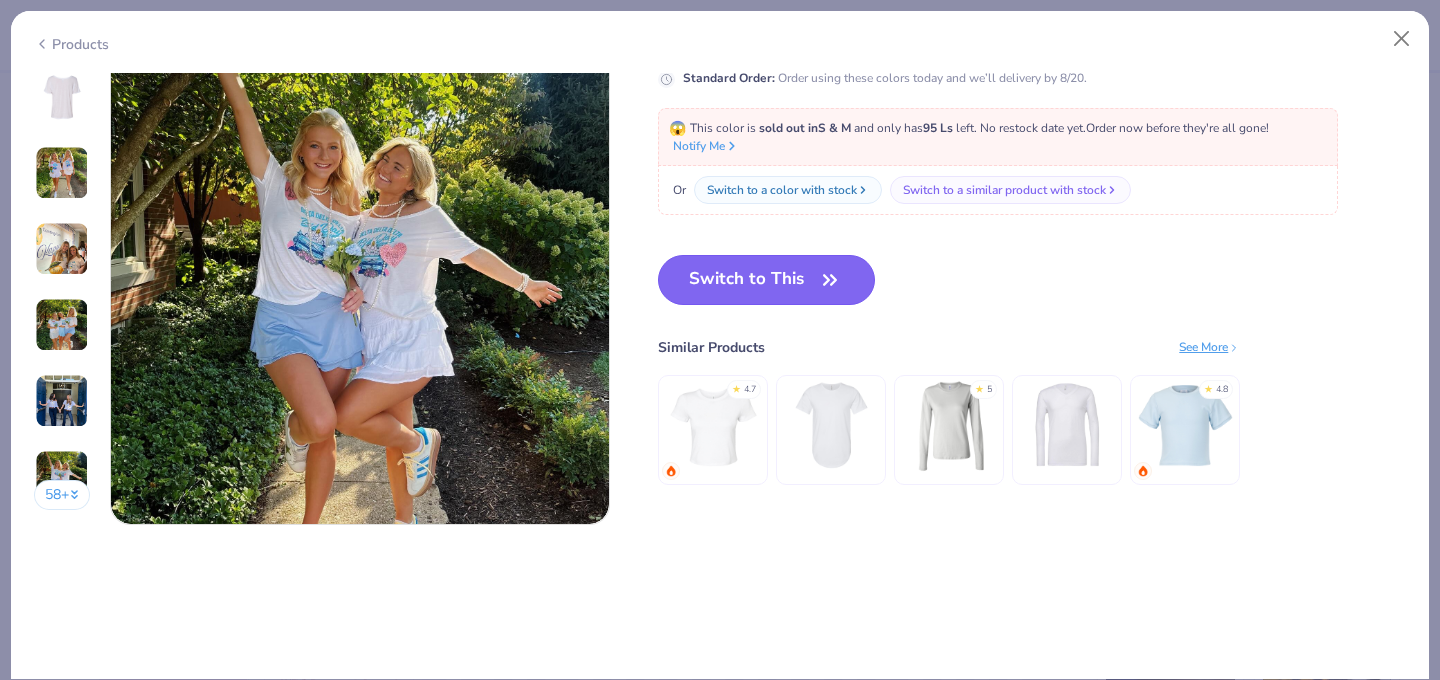 click on "Switch to This" at bounding box center [766, 280] 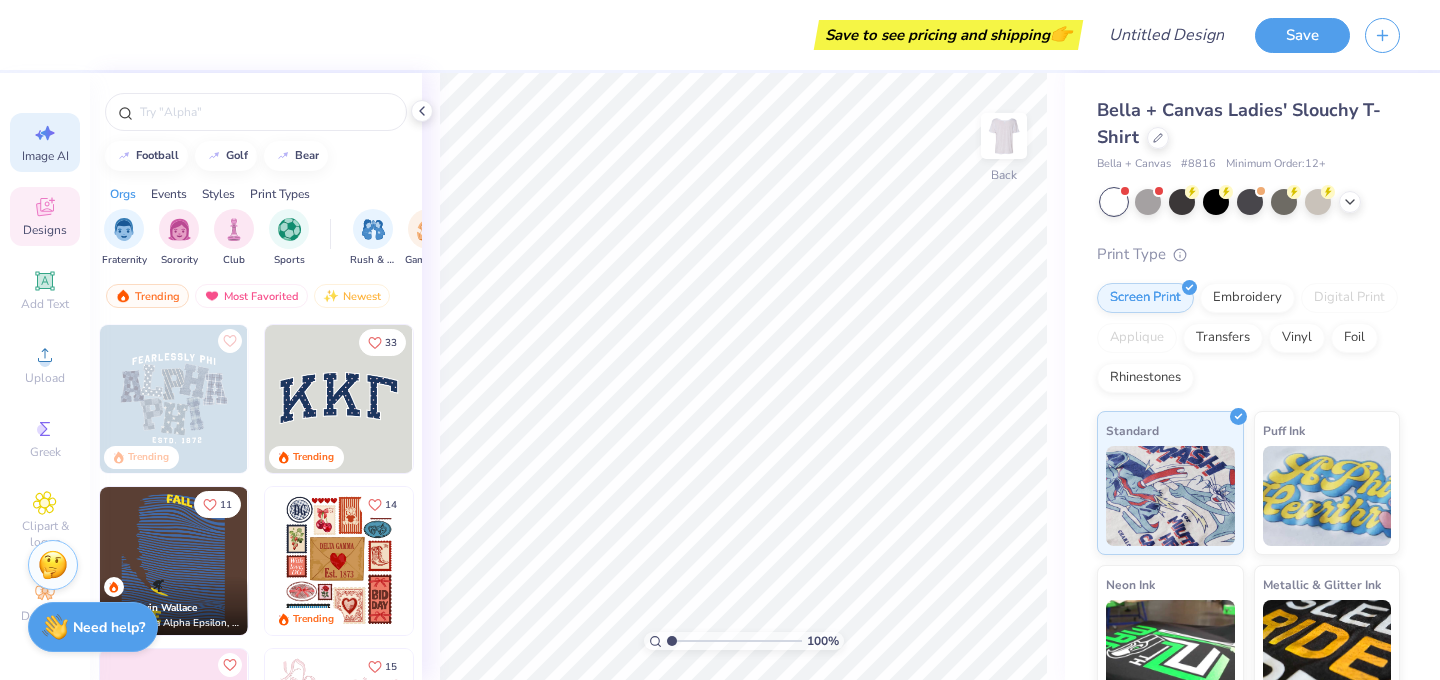 click on "Image AI" at bounding box center (45, 156) 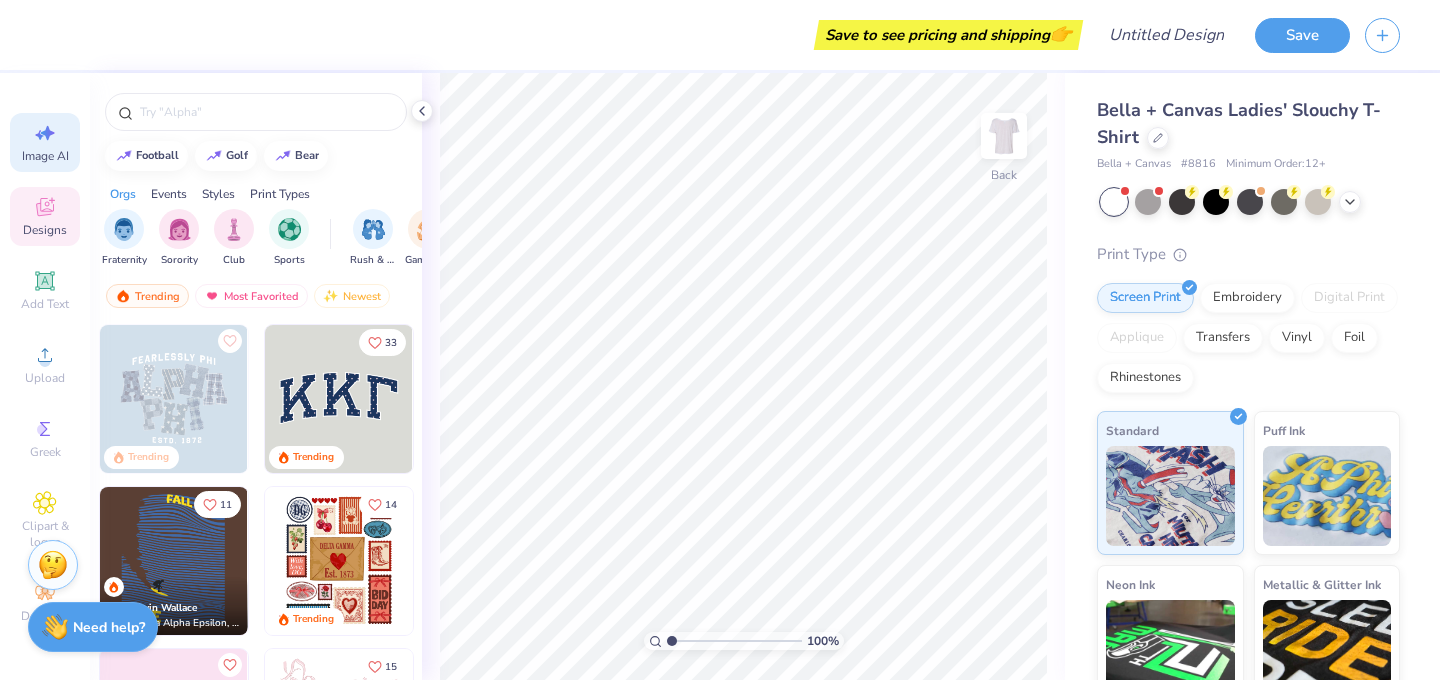 select on "4" 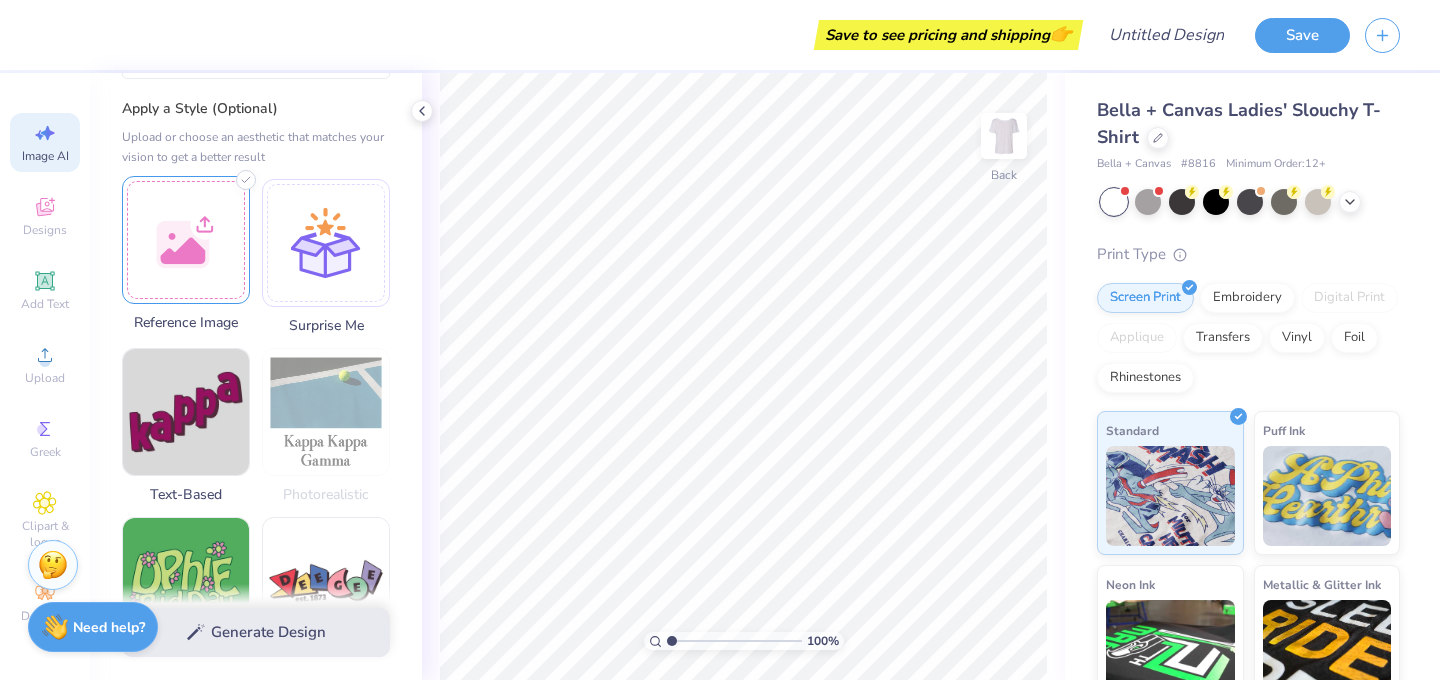 scroll, scrollTop: 191, scrollLeft: 0, axis: vertical 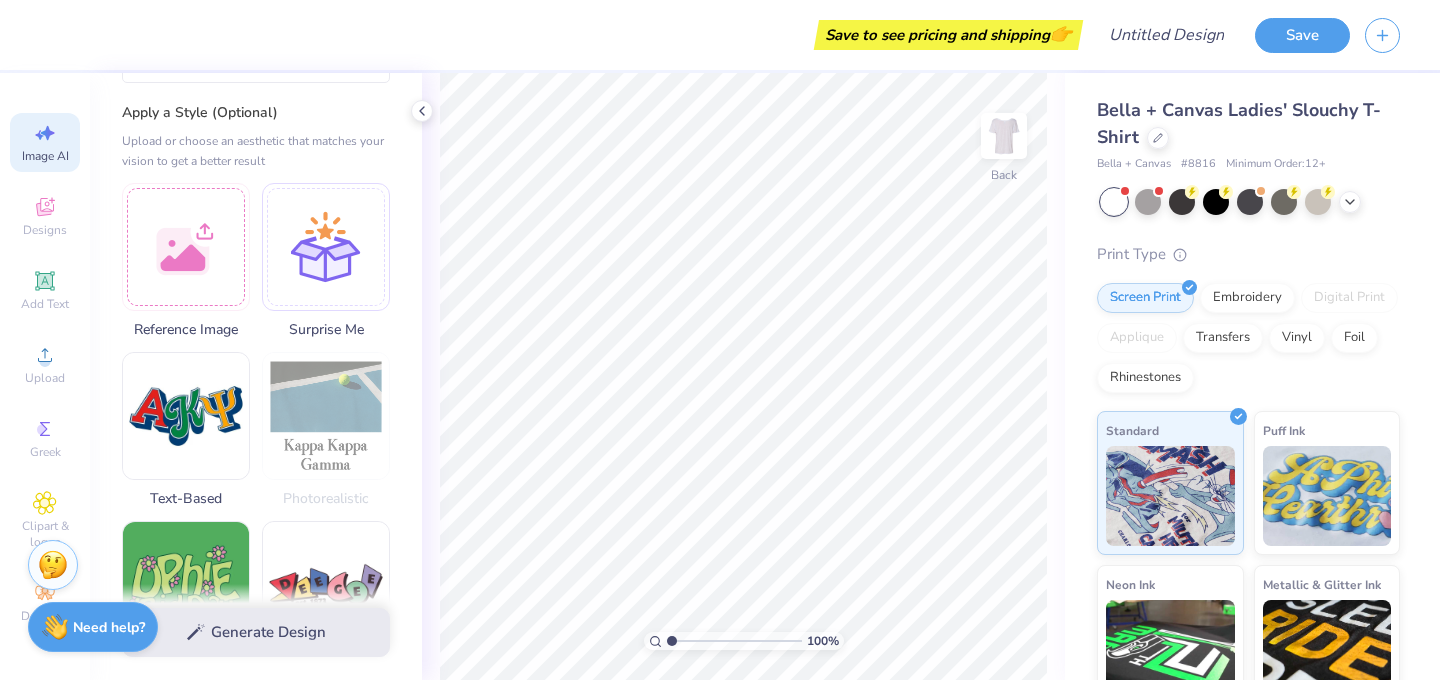 click on "Image AI Designs Add Text Upload Greek Clipart & logos Decorate" at bounding box center (45, 376) 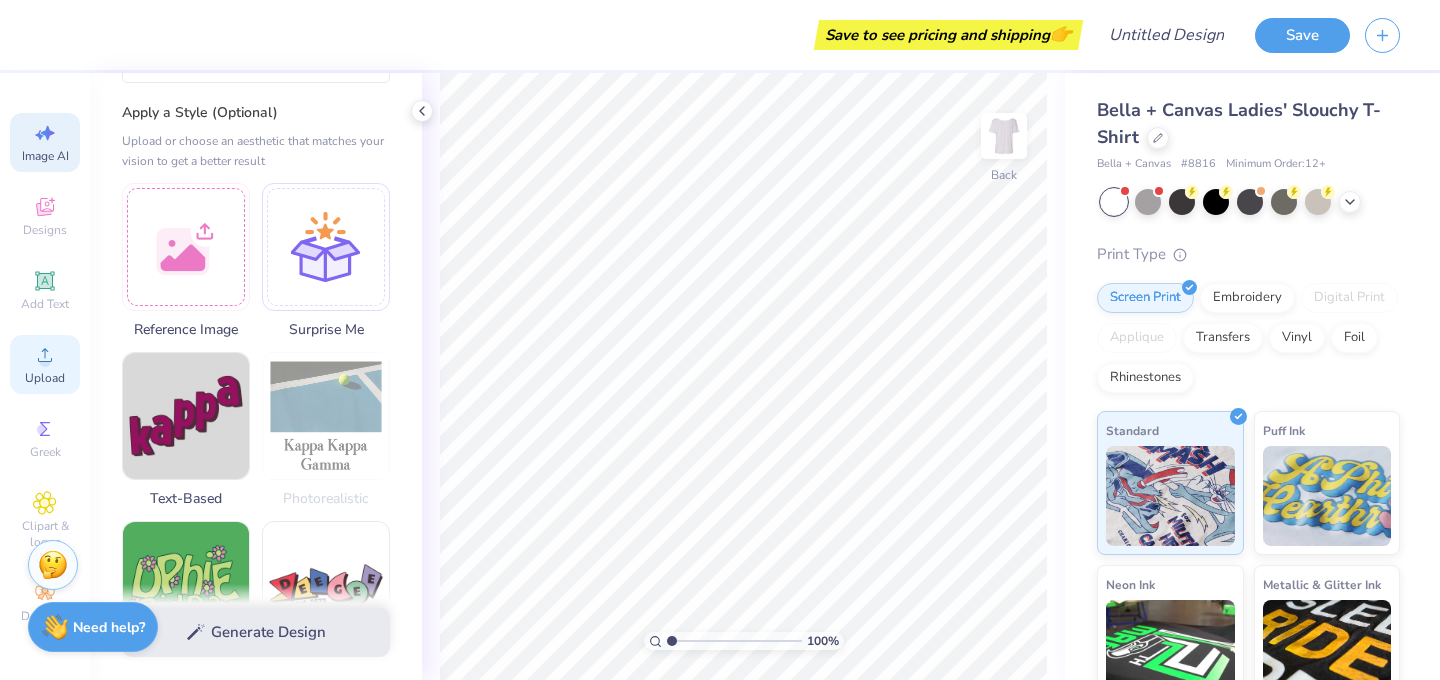 click 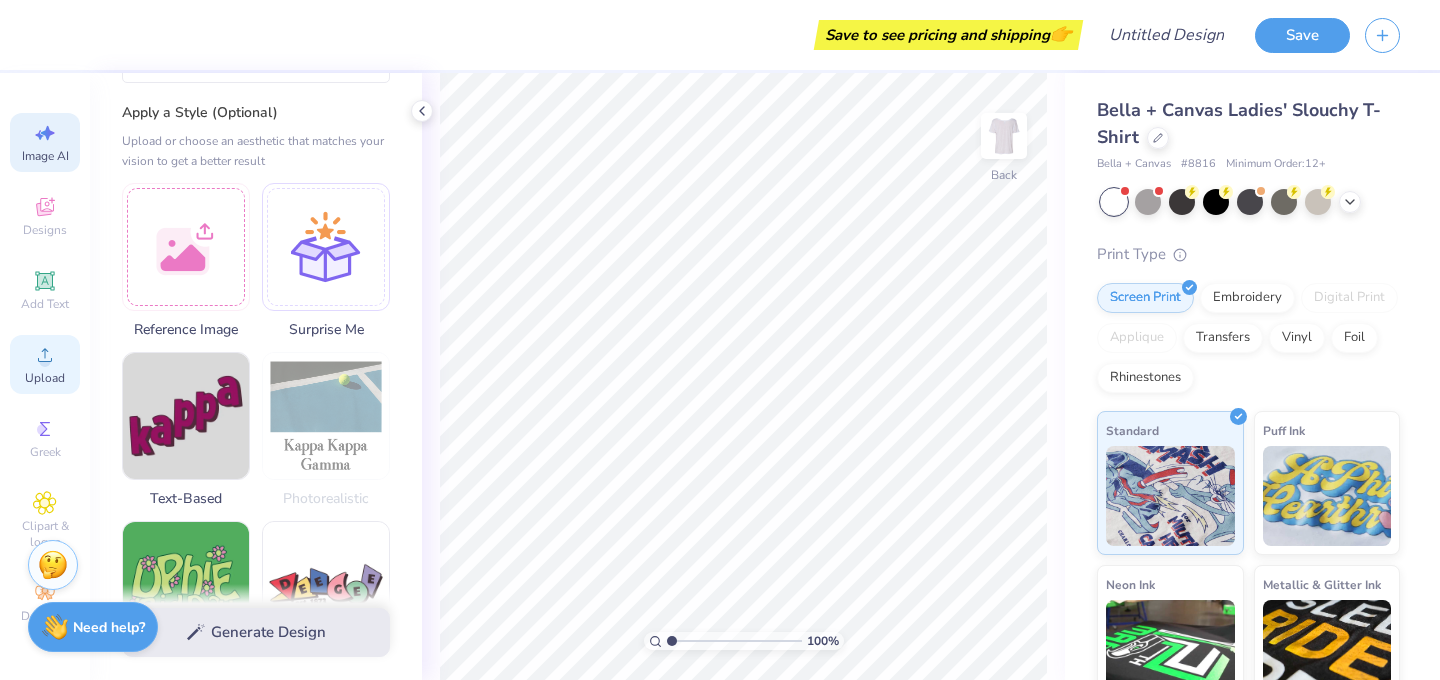 click on "Upload" at bounding box center [45, 364] 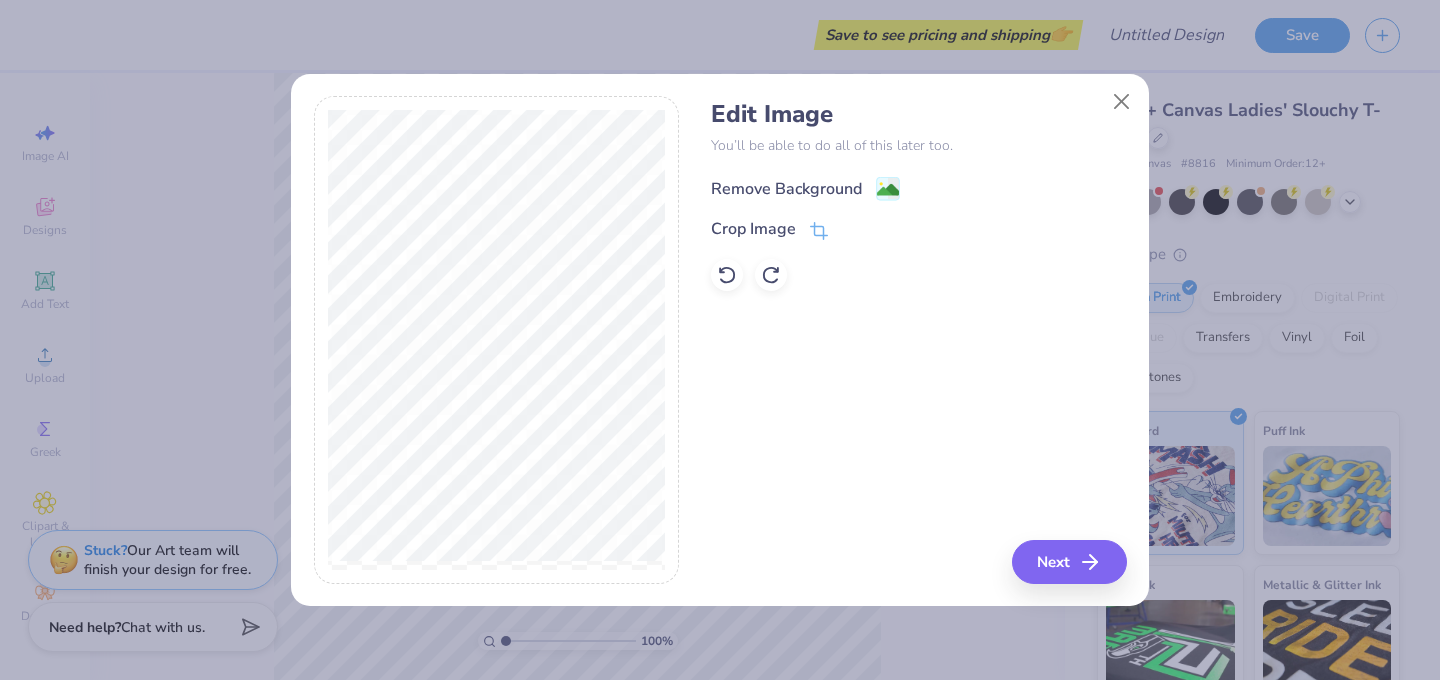 click 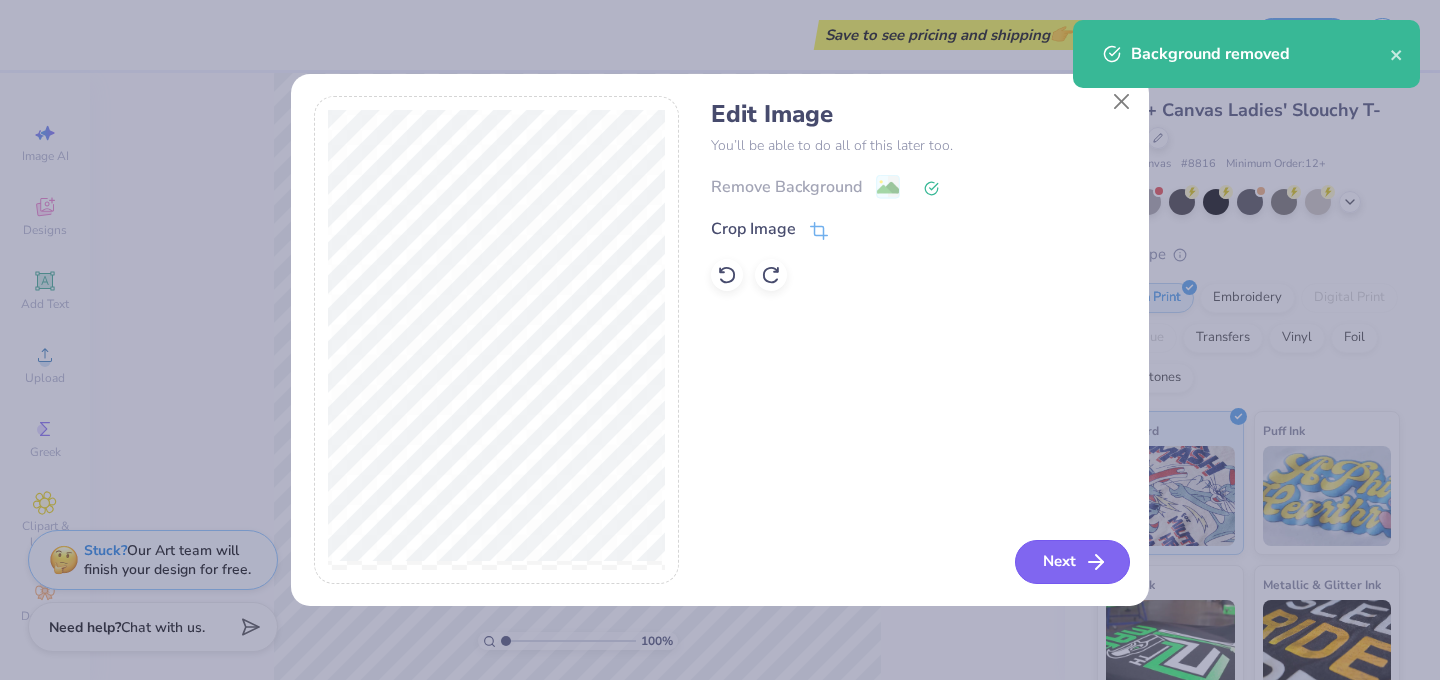 click on "Next" at bounding box center [1072, 562] 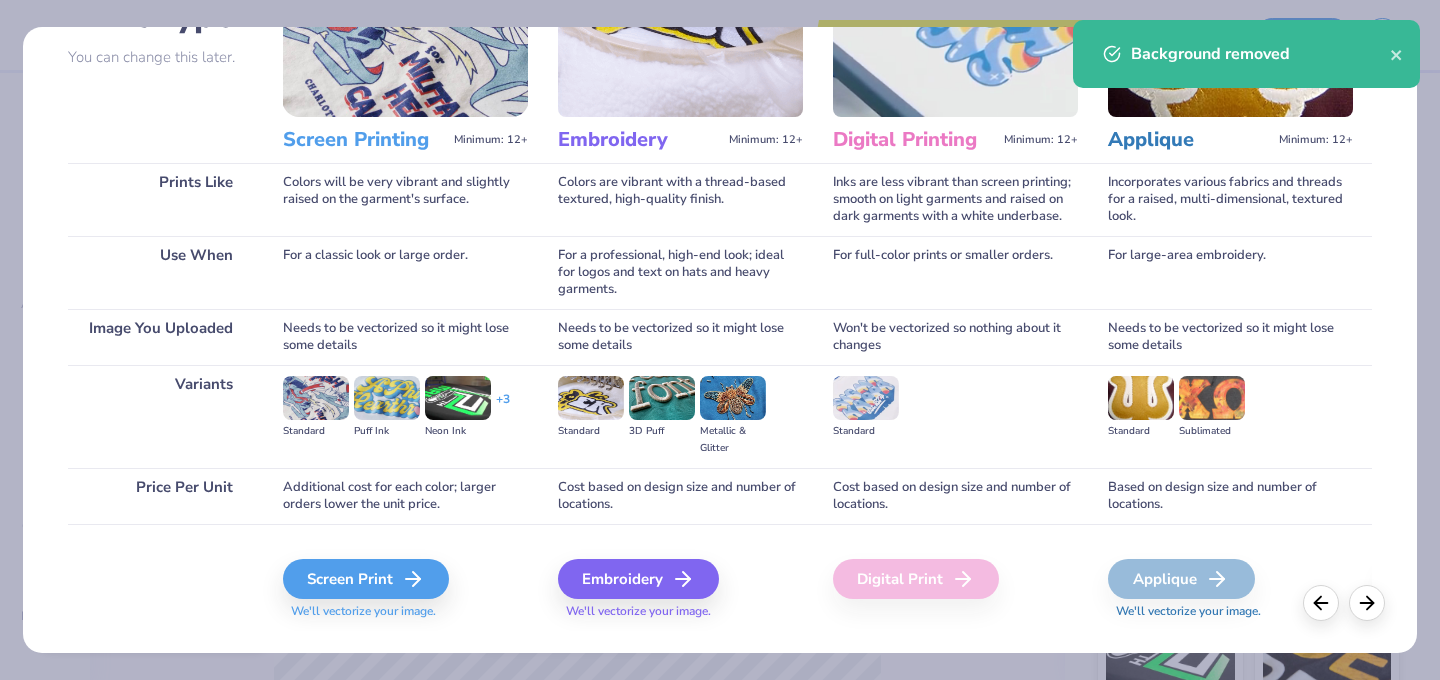 scroll, scrollTop: 181, scrollLeft: 0, axis: vertical 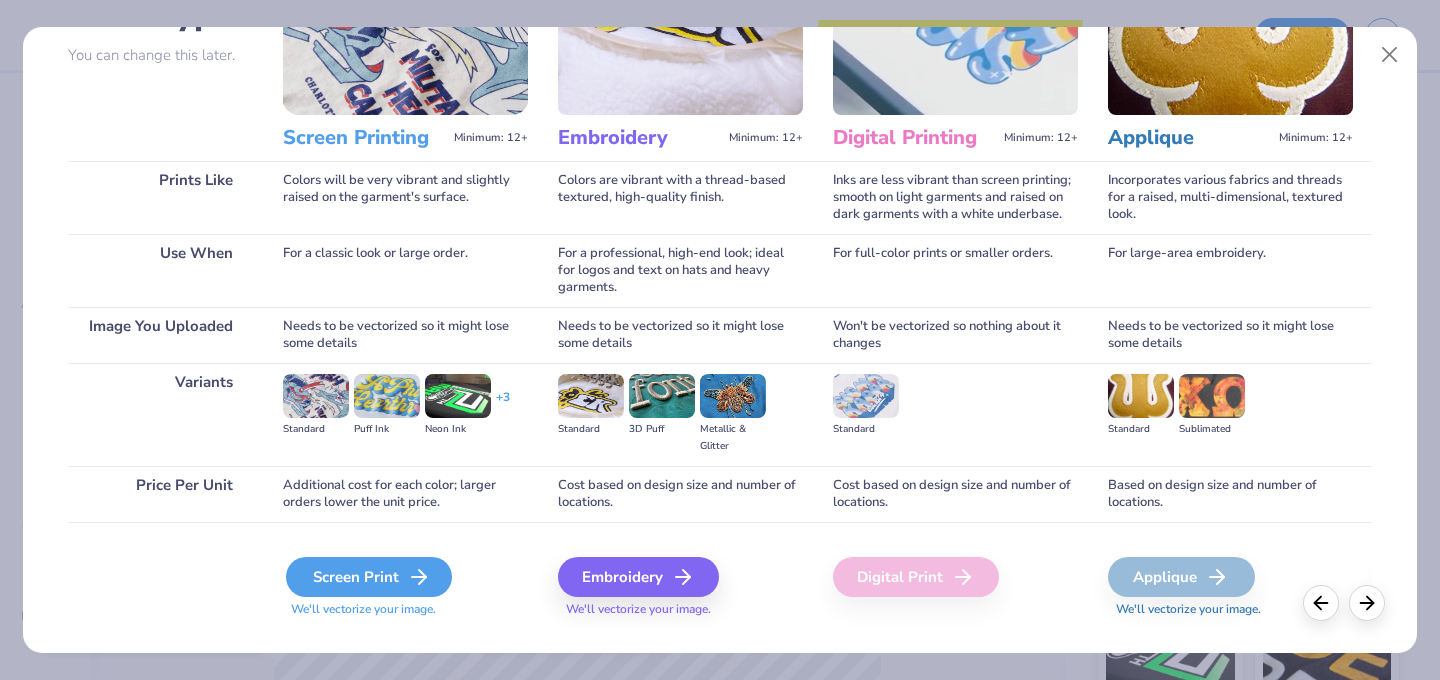 click on "Screen Print" at bounding box center (369, 577) 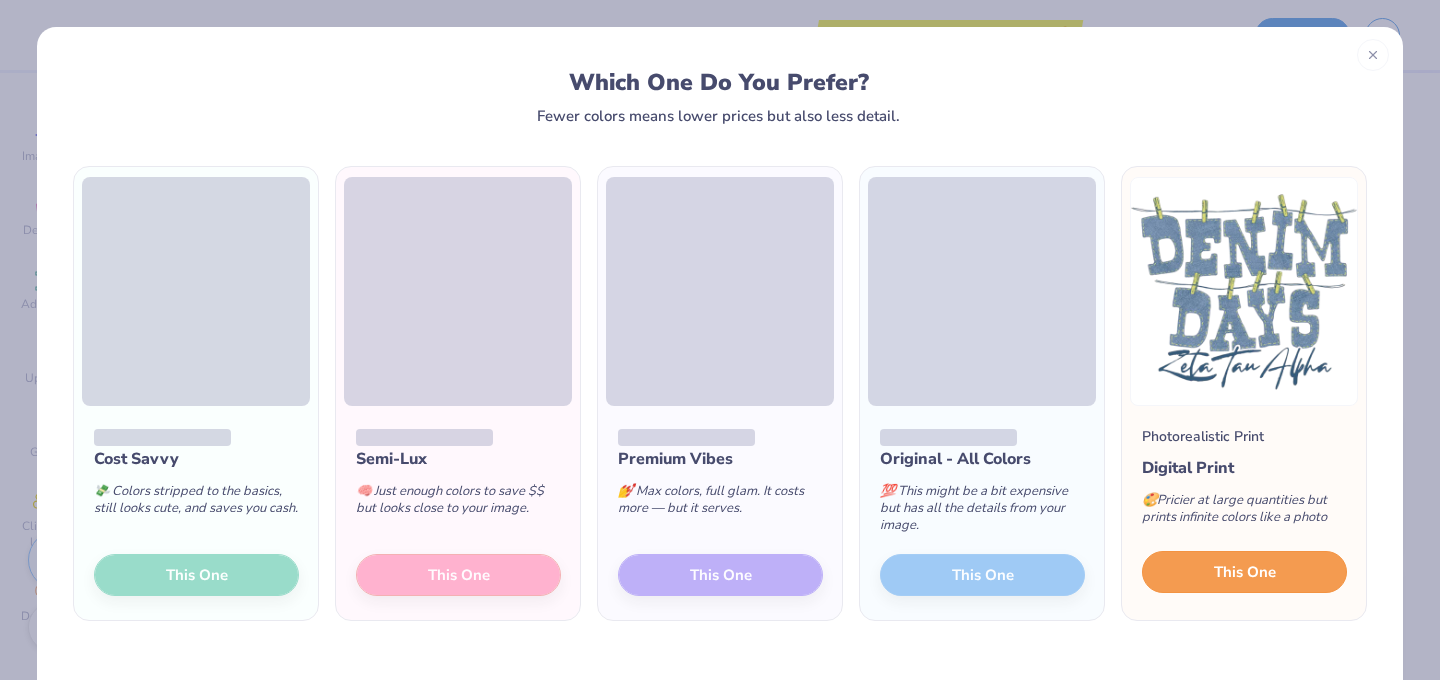 click on "This One" at bounding box center [1245, 572] 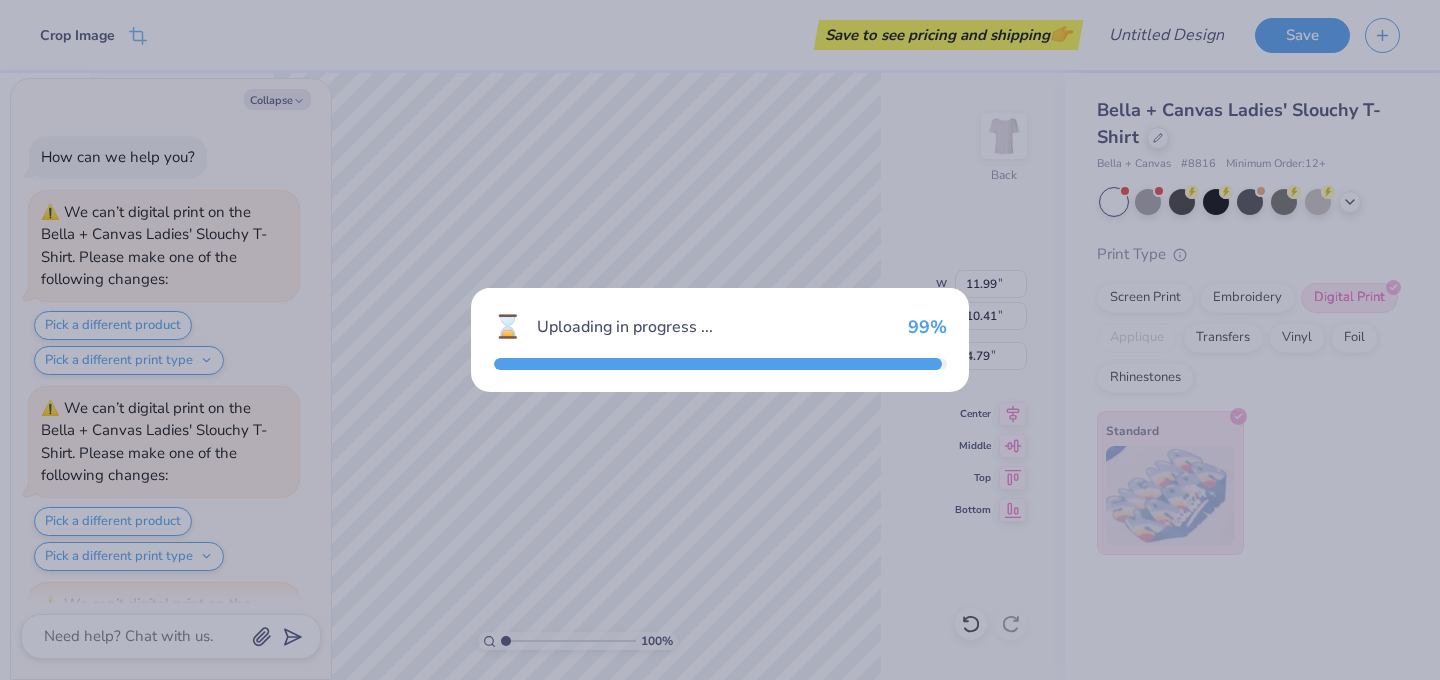 scroll, scrollTop: 178, scrollLeft: 0, axis: vertical 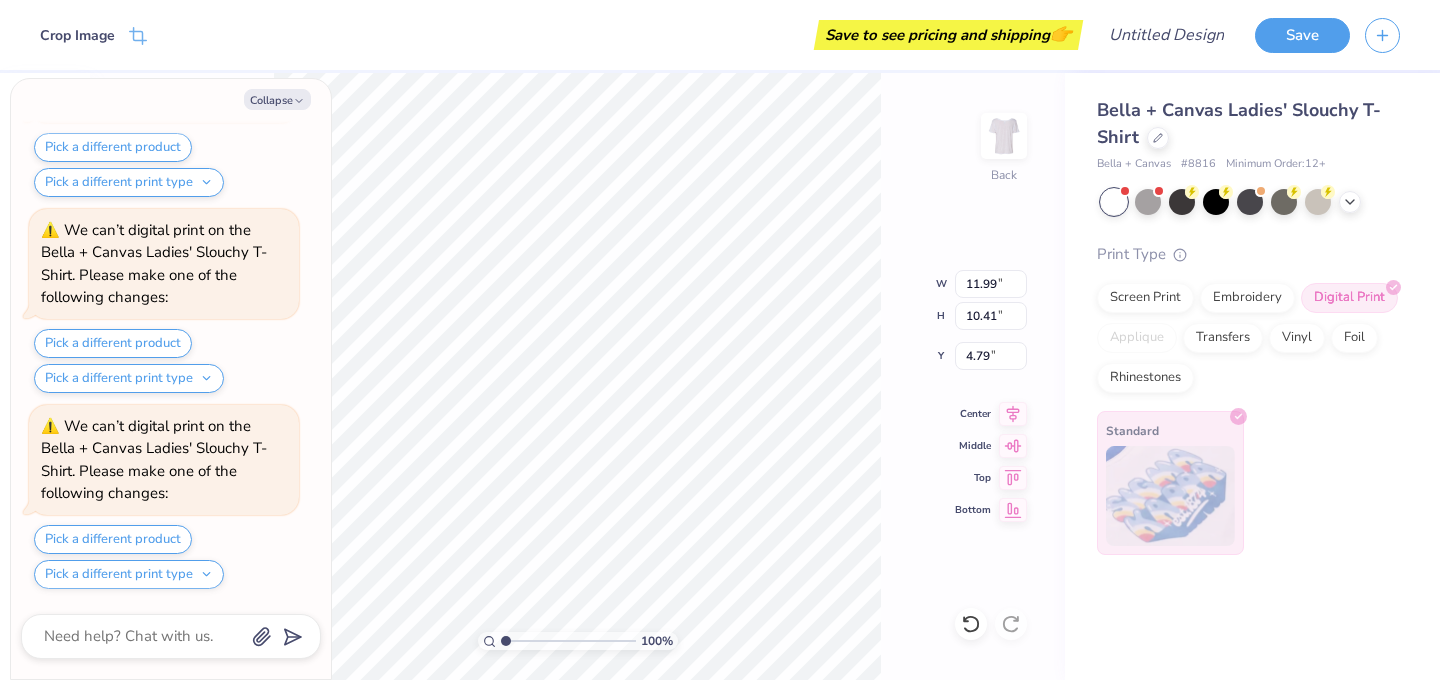 type on "x" 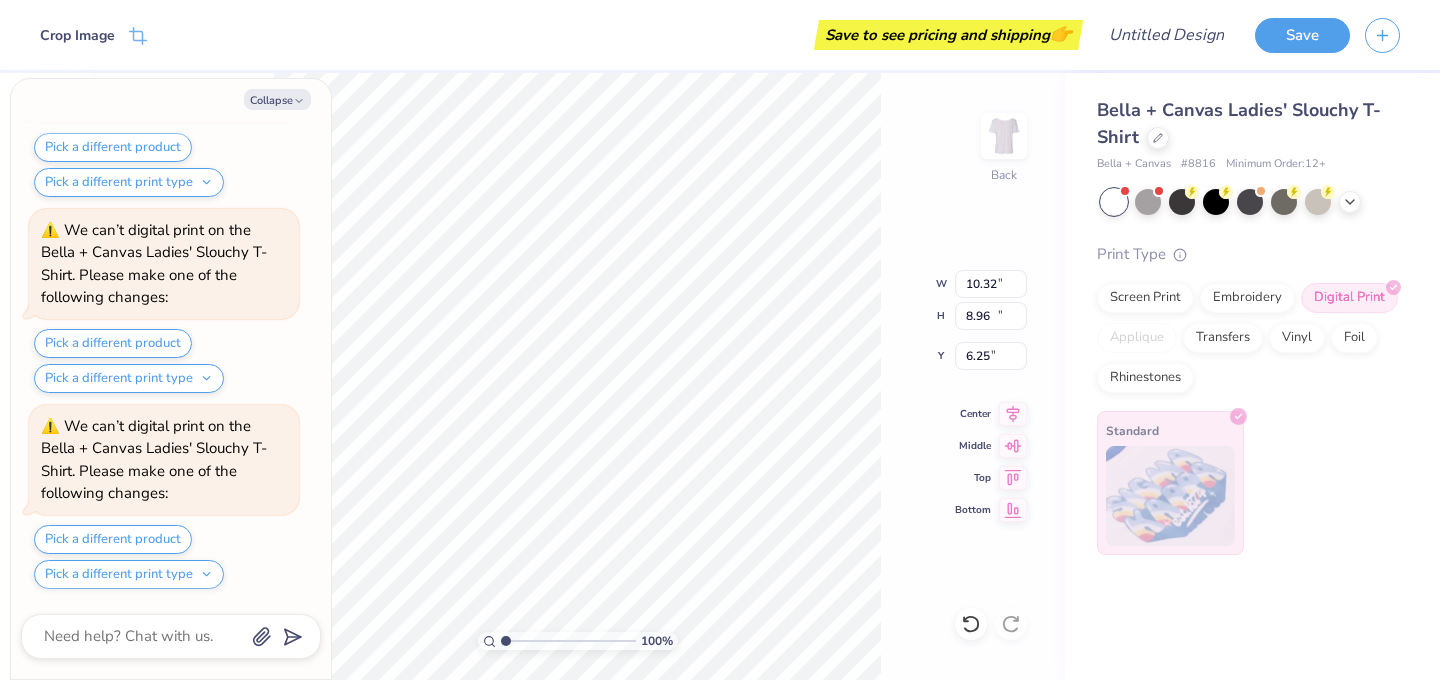 scroll, scrollTop: 374, scrollLeft: 0, axis: vertical 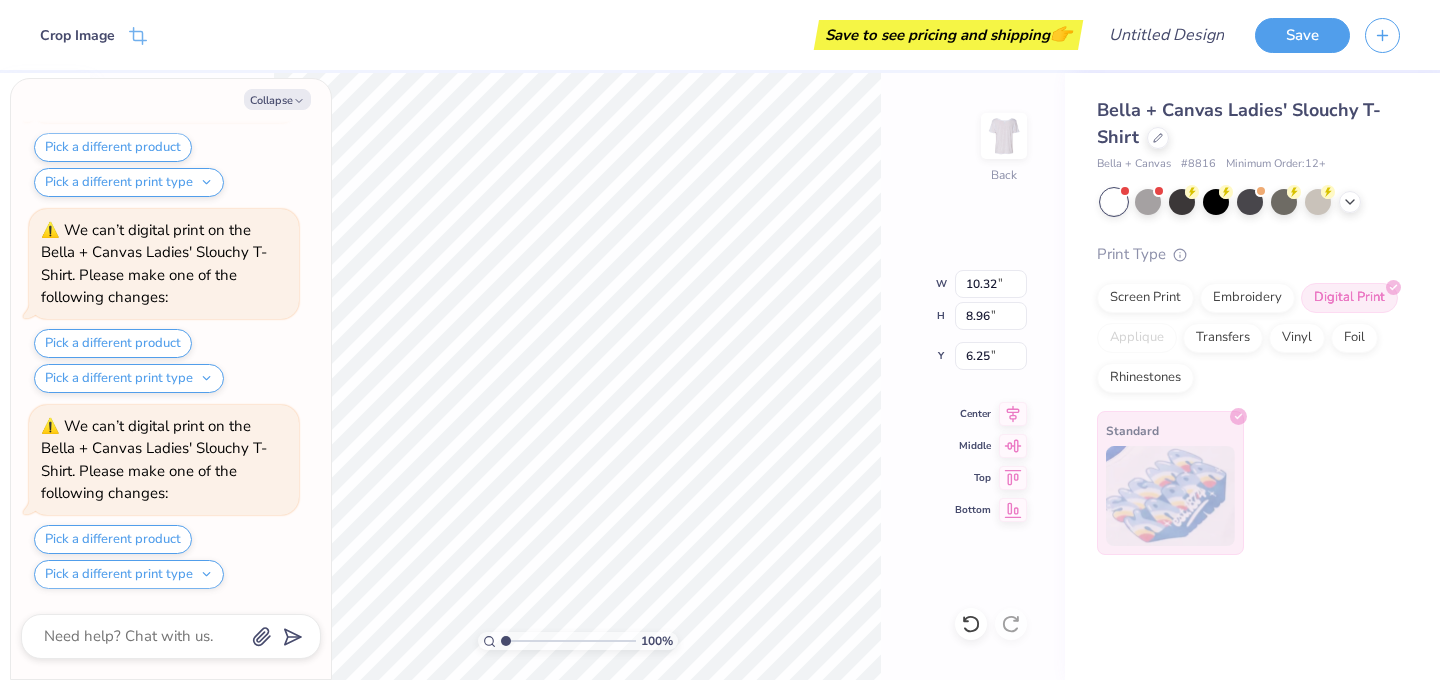 click at bounding box center [1004, 136] 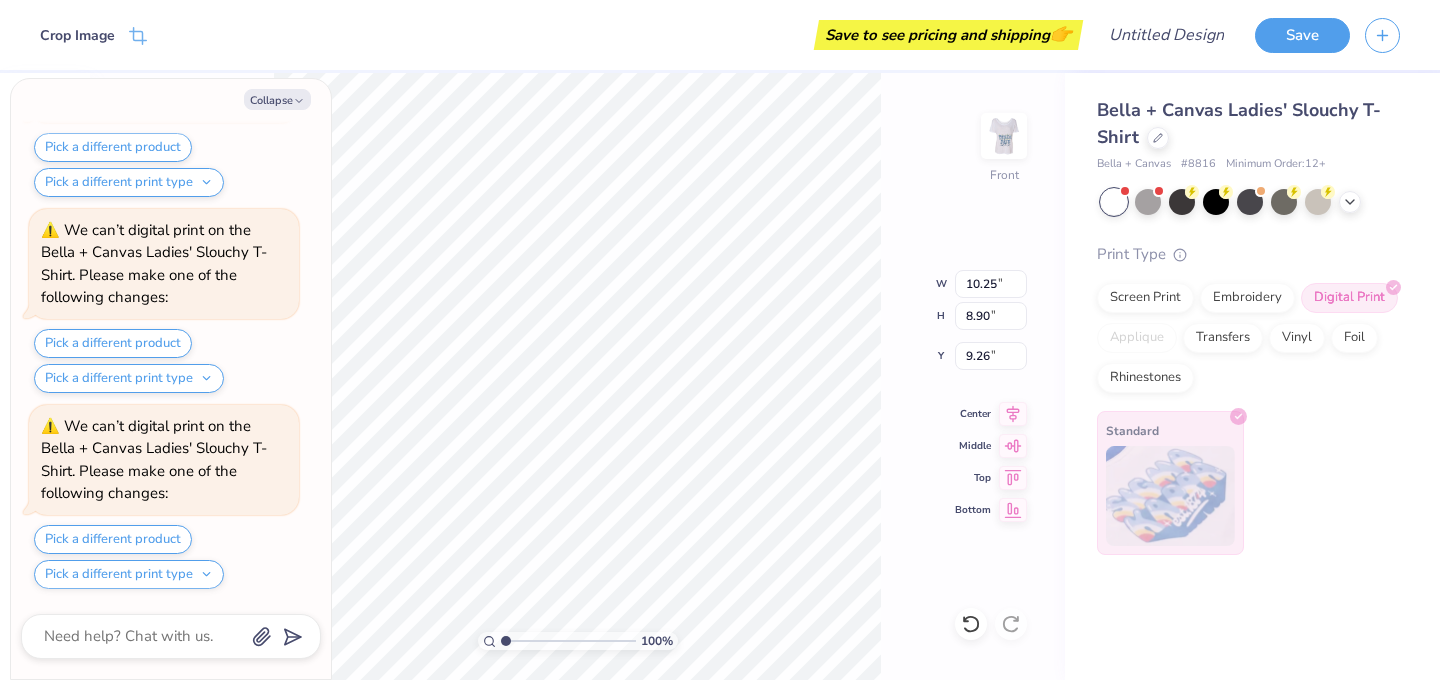 scroll, scrollTop: 766, scrollLeft: 0, axis: vertical 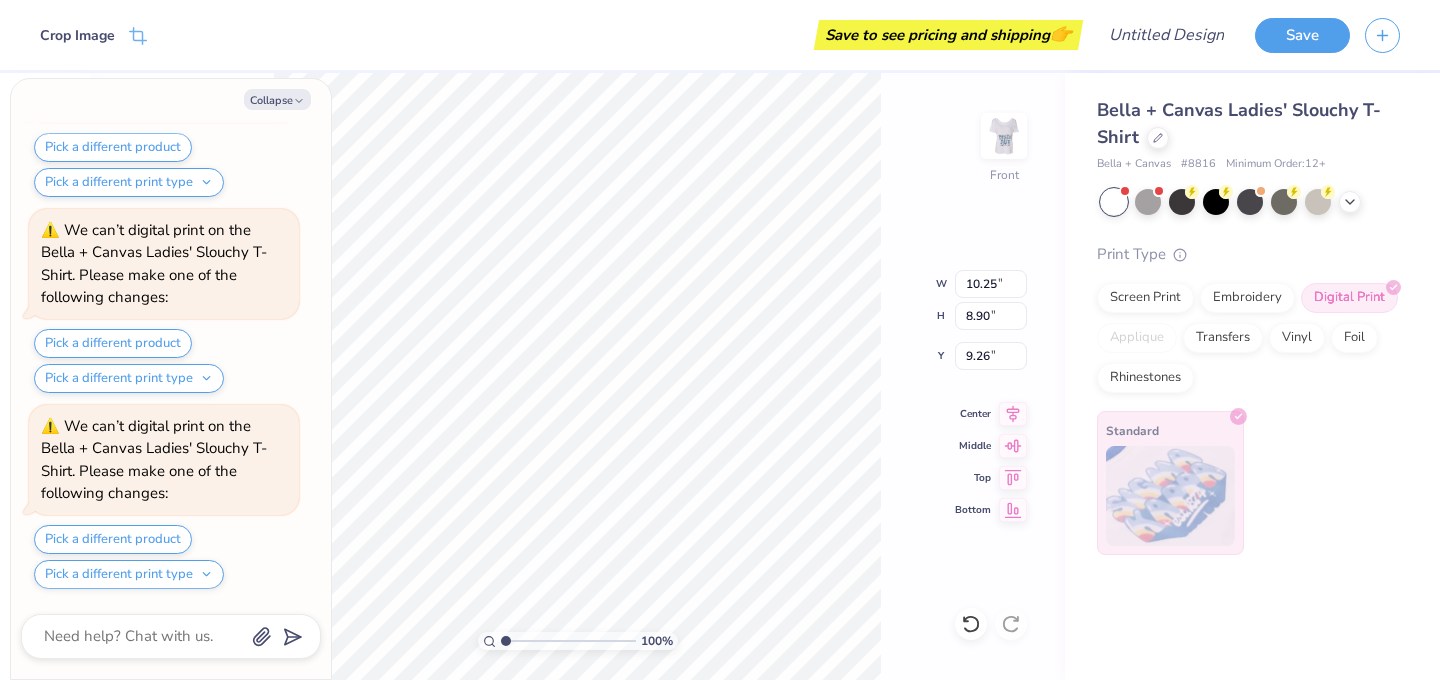 type on "x" 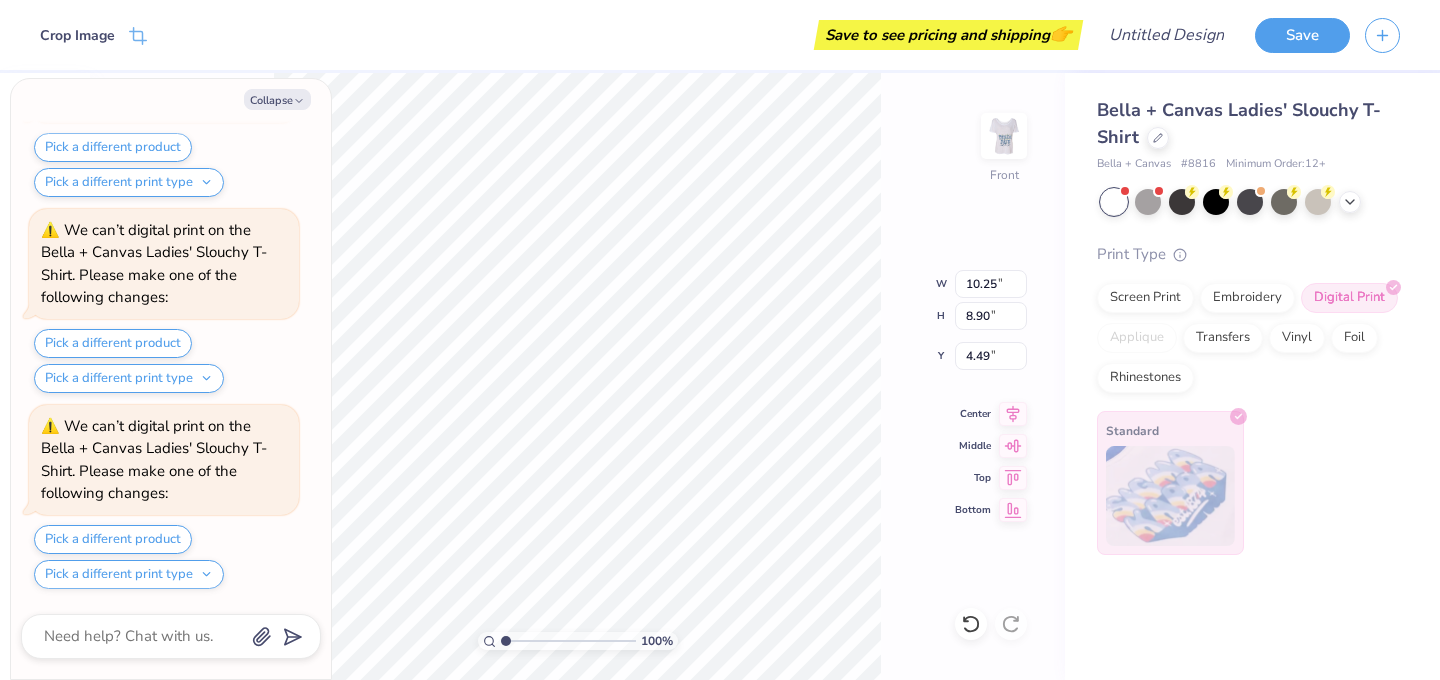 scroll, scrollTop: 962, scrollLeft: 0, axis: vertical 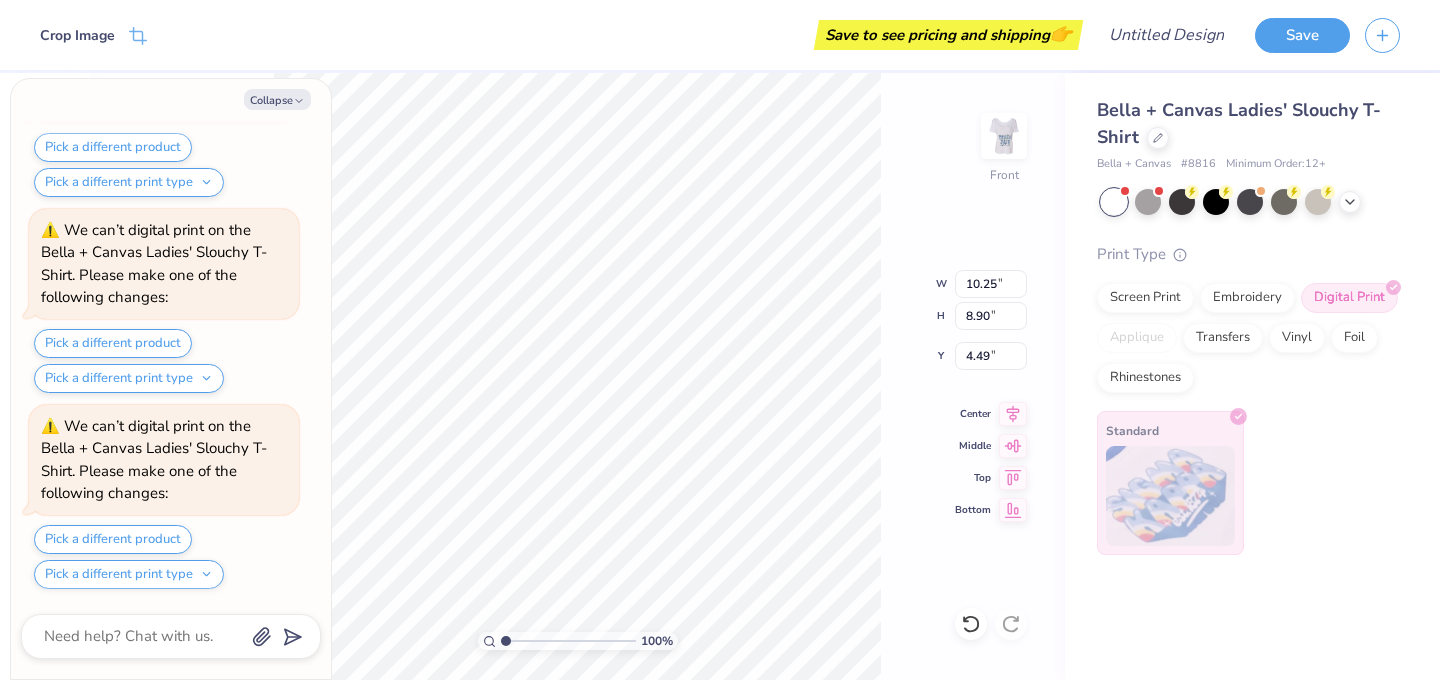 type on "x" 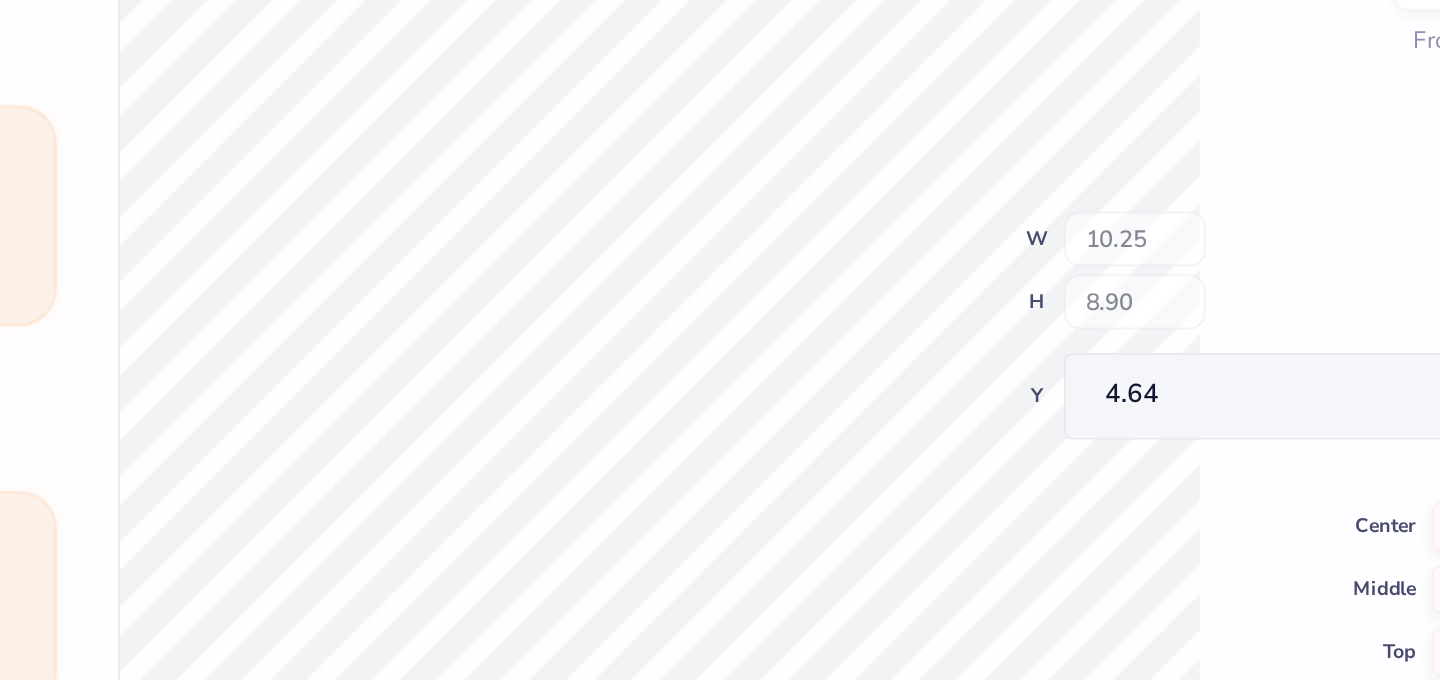 scroll, scrollTop: 1746, scrollLeft: 0, axis: vertical 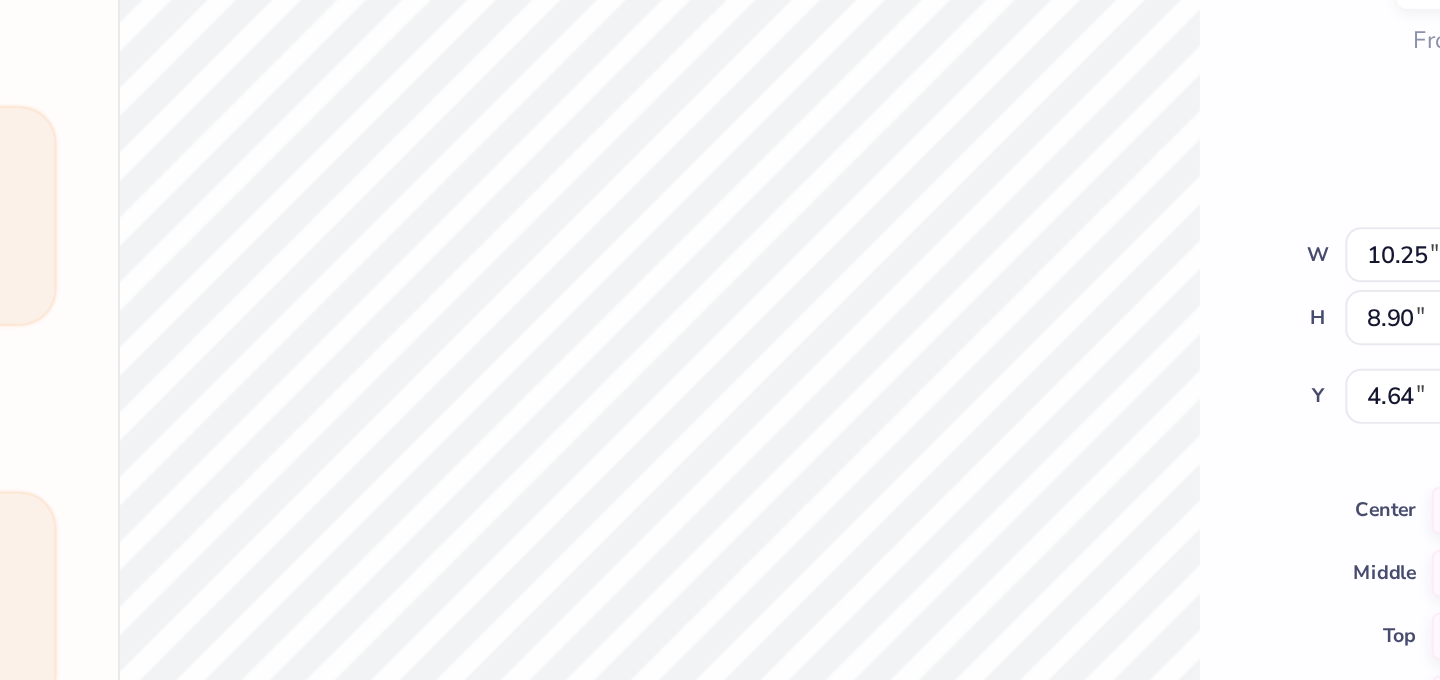 type on "x" 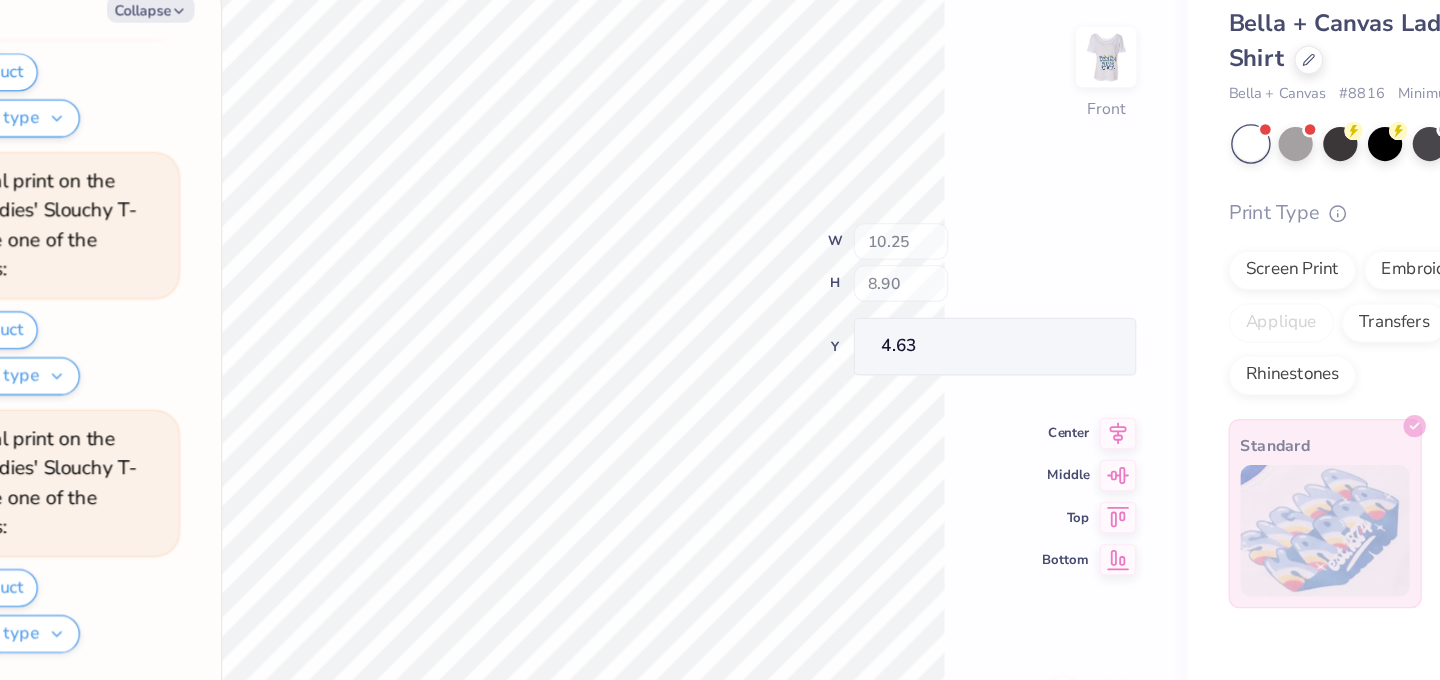 scroll, scrollTop: 2334, scrollLeft: 0, axis: vertical 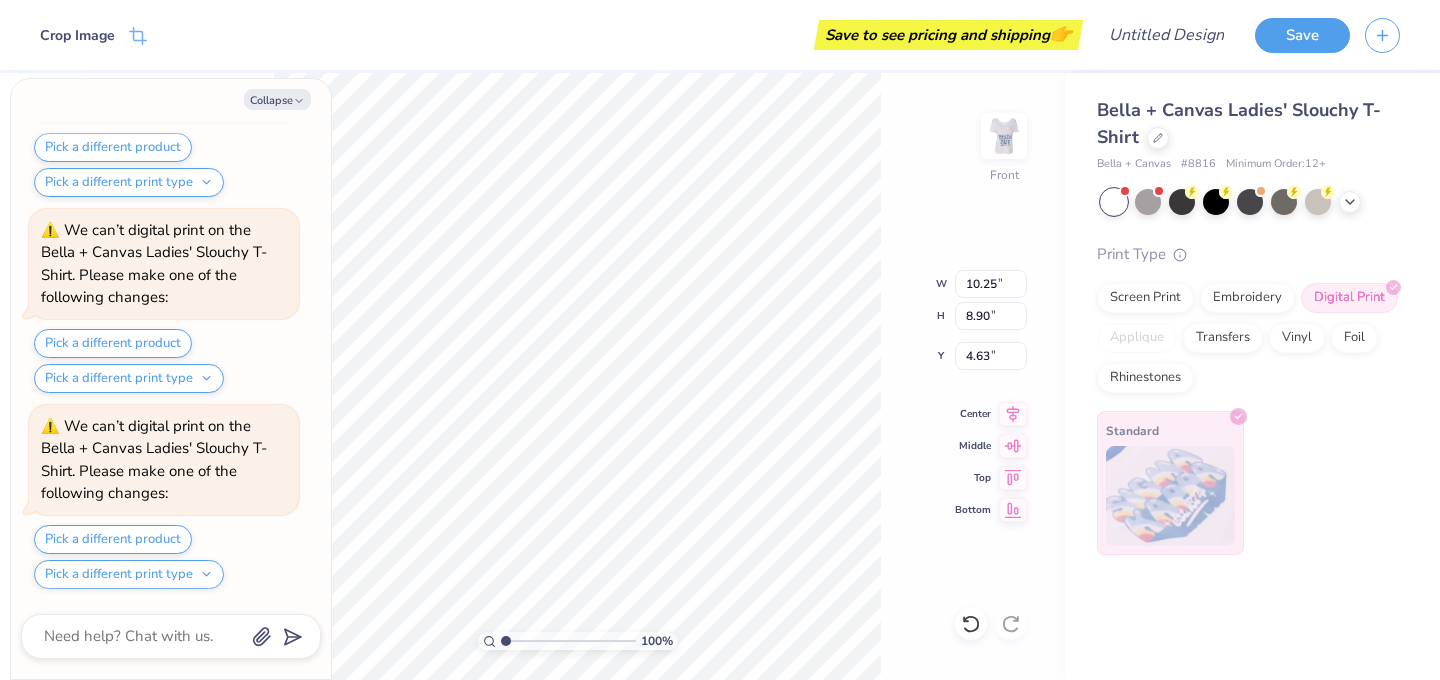 type on "x" 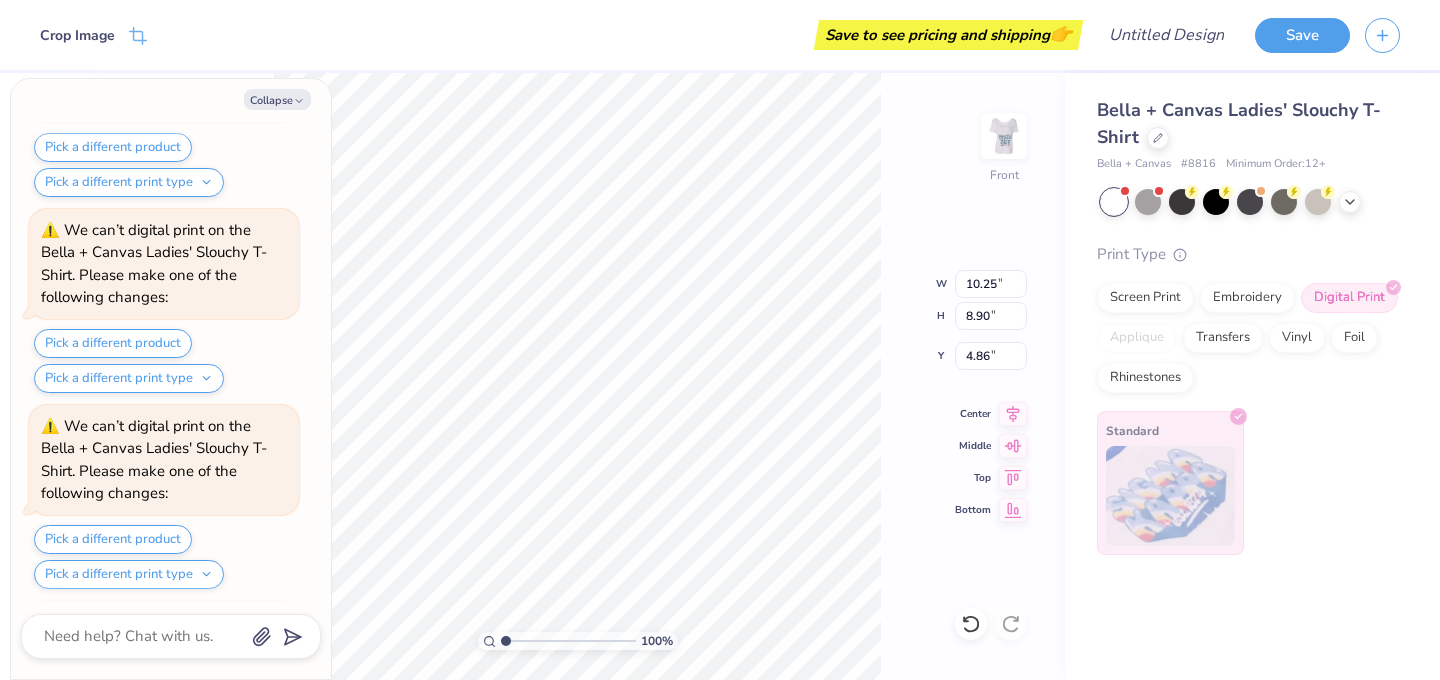 scroll, scrollTop: 2726, scrollLeft: 0, axis: vertical 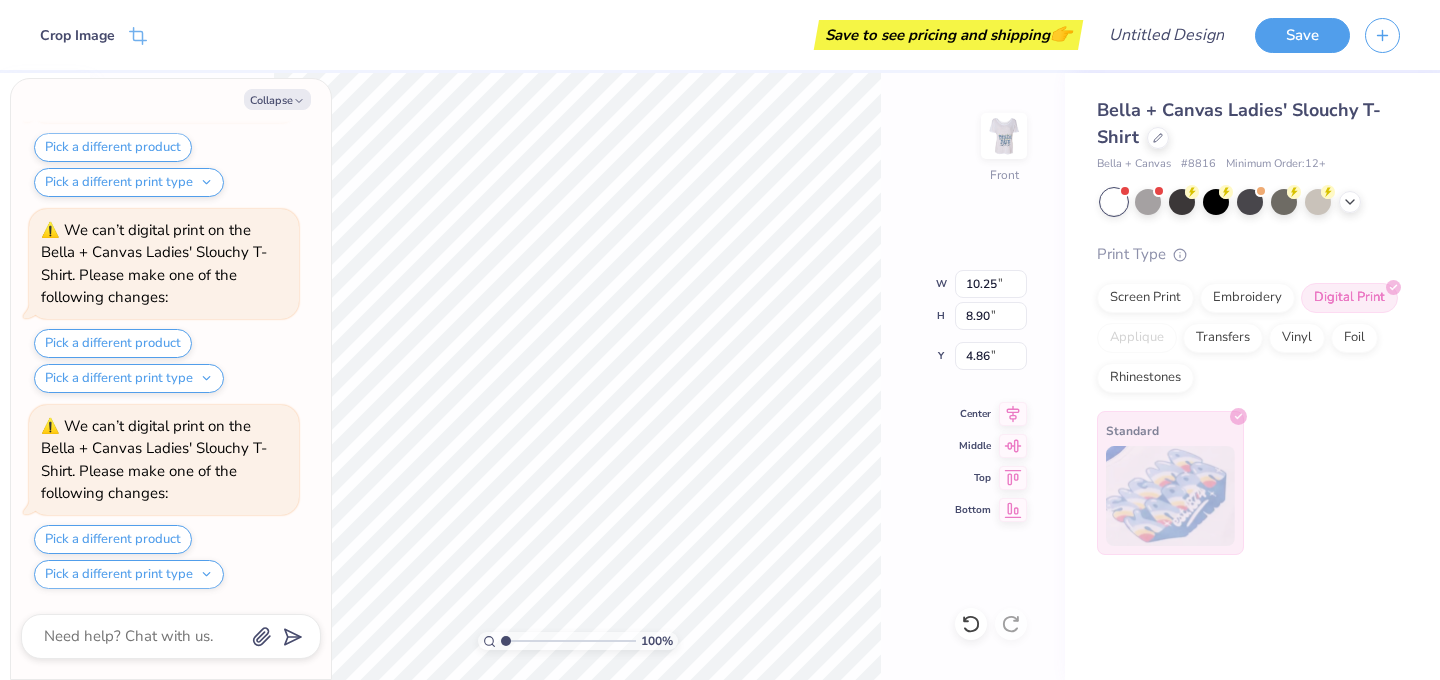 type on "x" 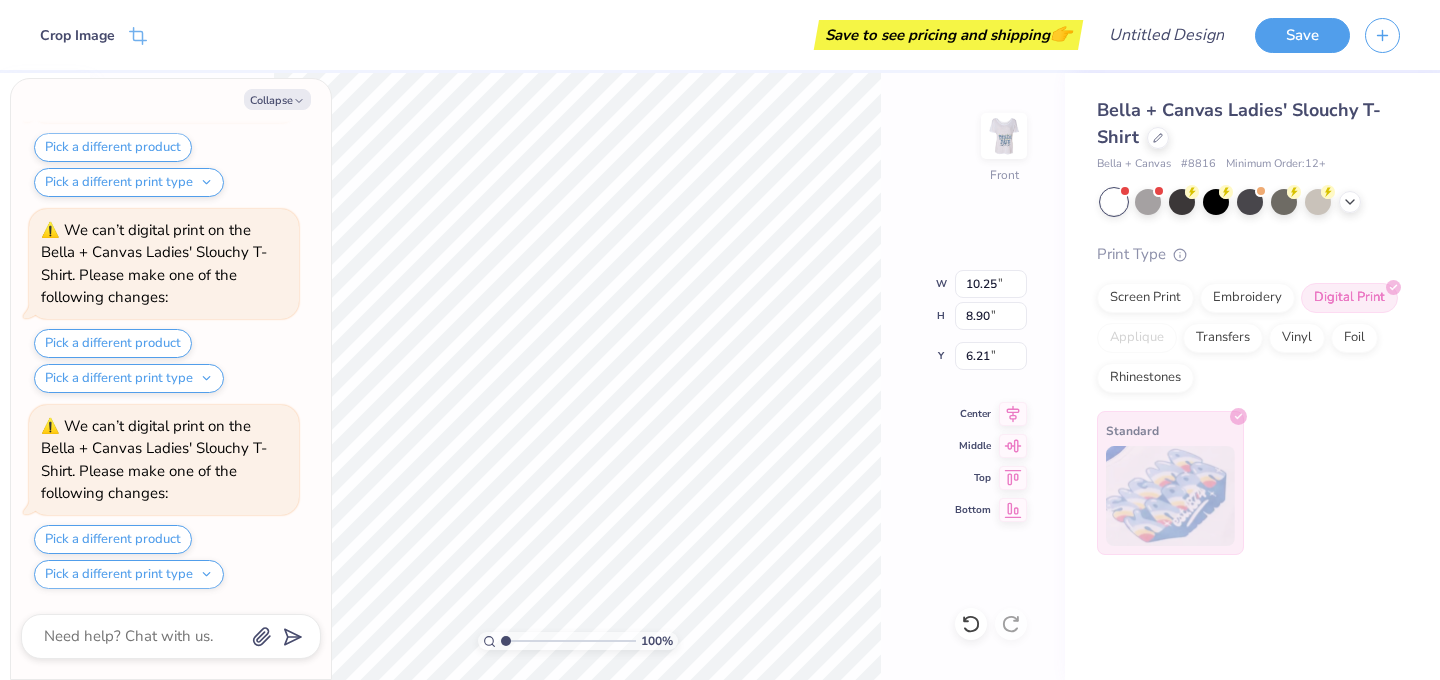 scroll, scrollTop: 2922, scrollLeft: 0, axis: vertical 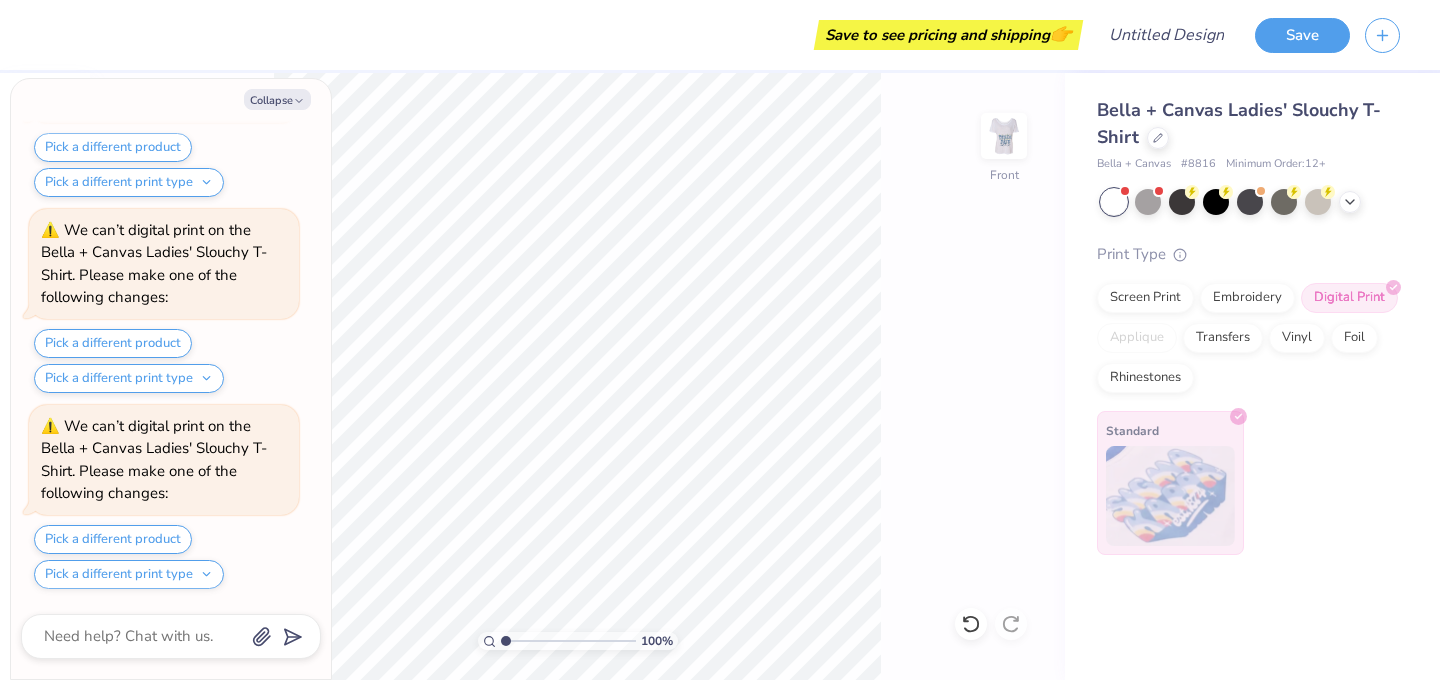 click on "100  % Front" at bounding box center [577, 376] 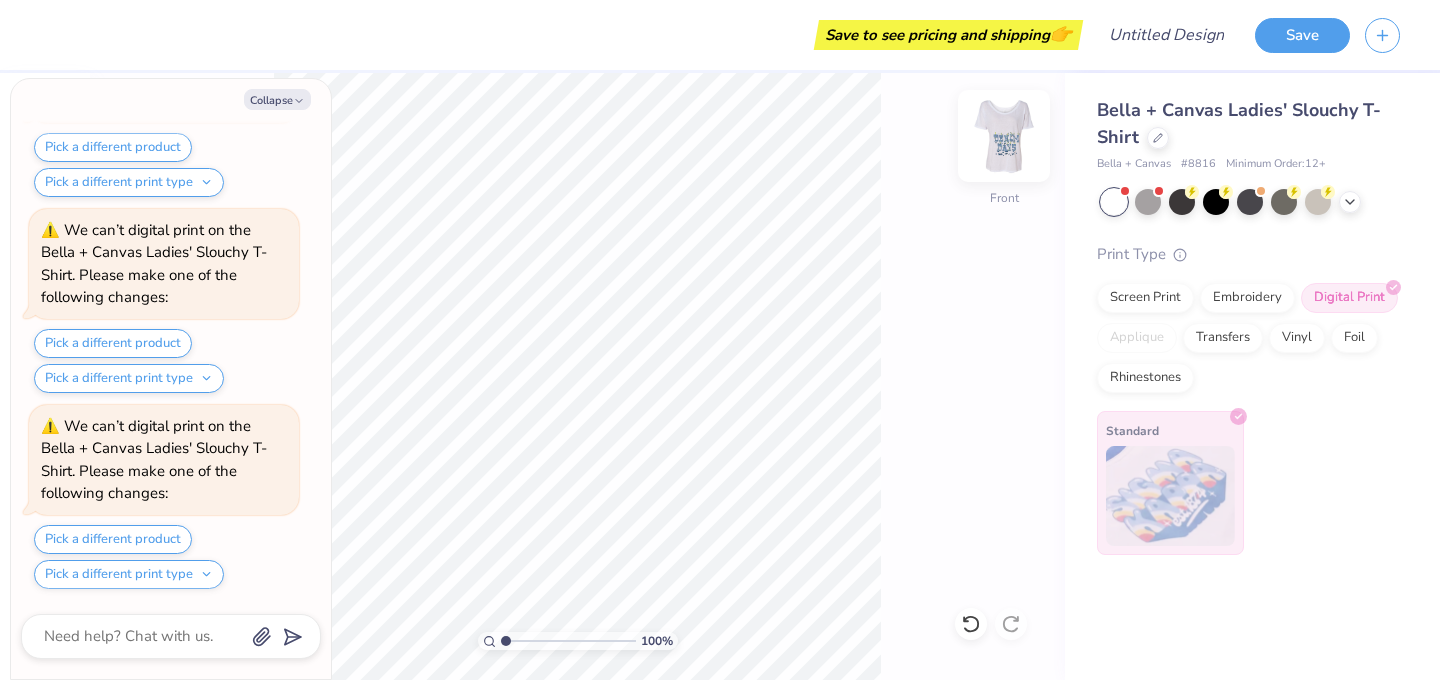 click at bounding box center (1004, 136) 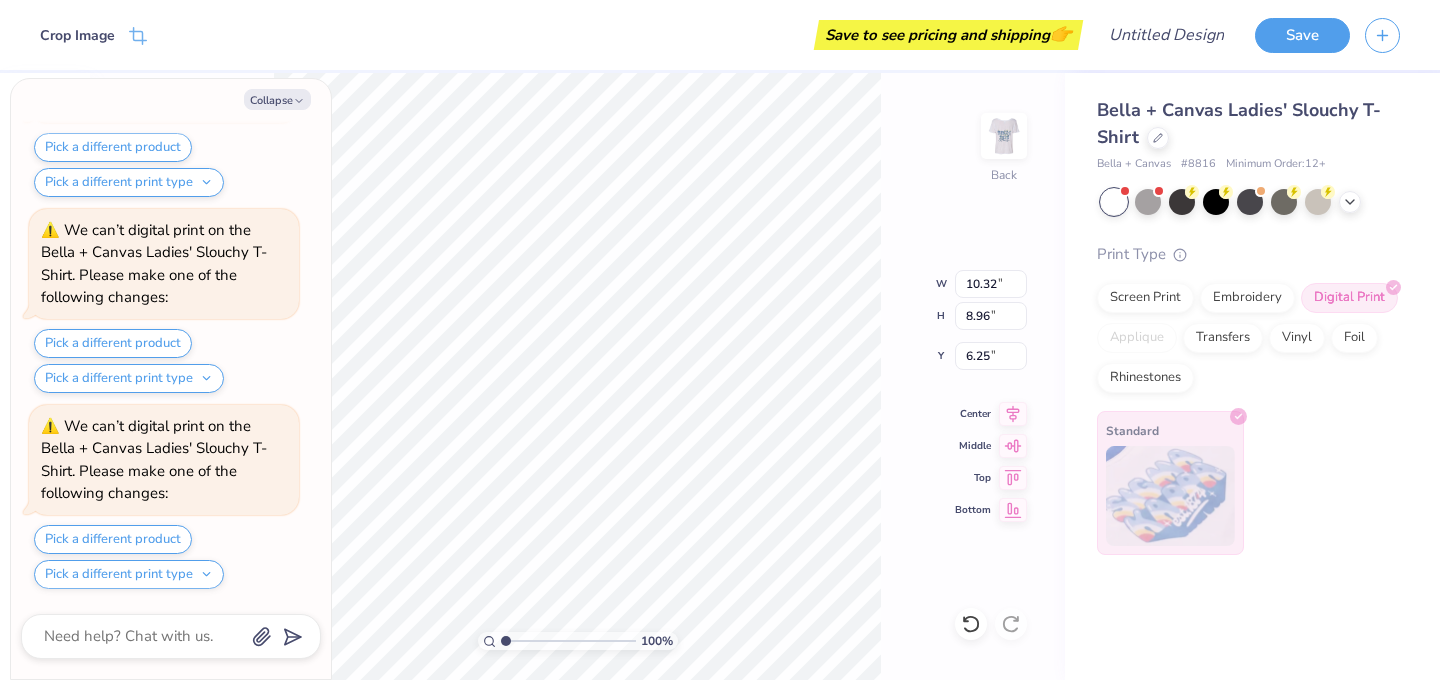 scroll, scrollTop: 3706, scrollLeft: 0, axis: vertical 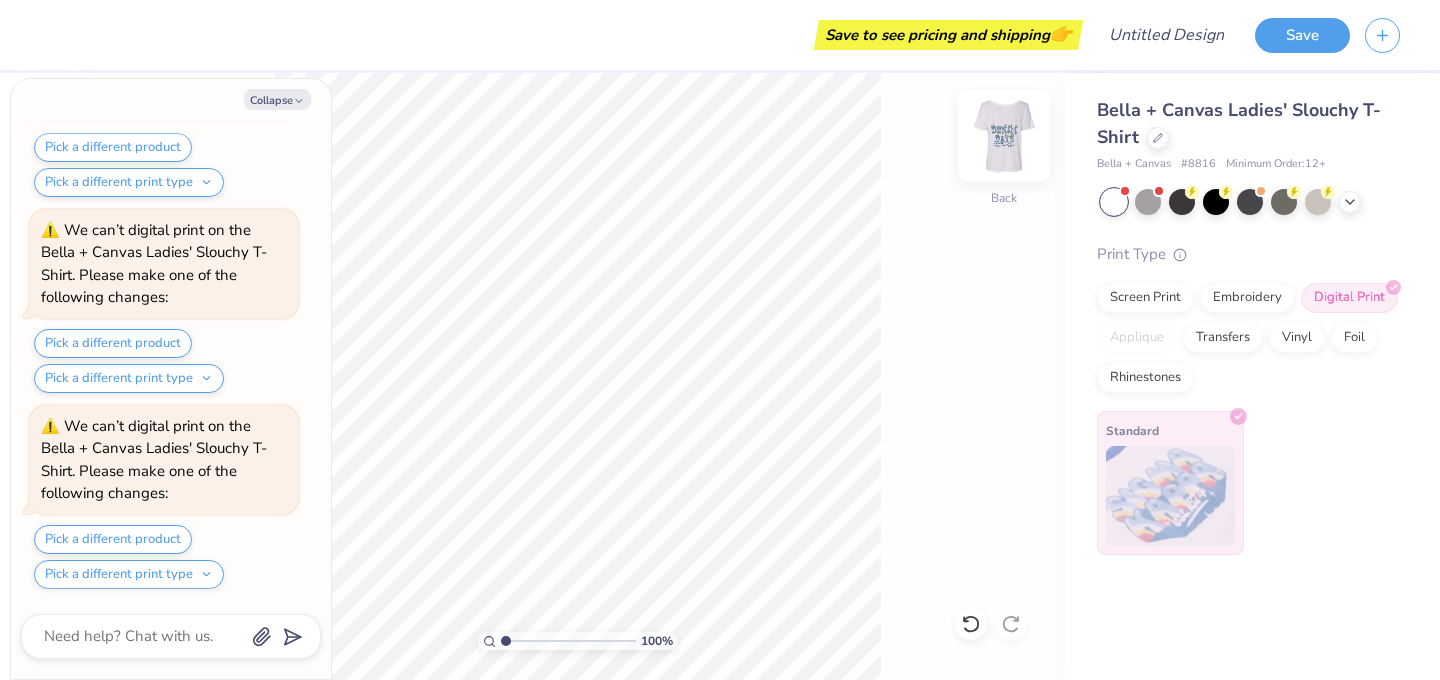 click at bounding box center (1004, 136) 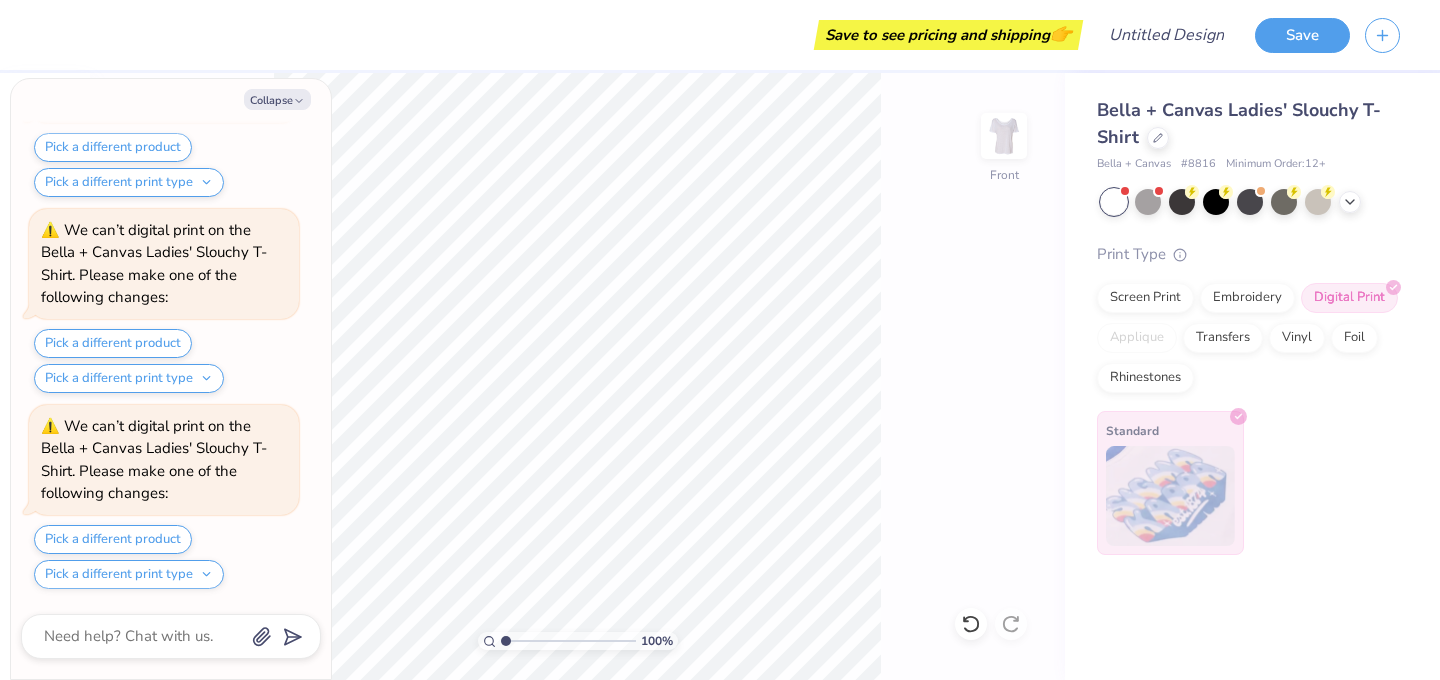 scroll, scrollTop: 4098, scrollLeft: 0, axis: vertical 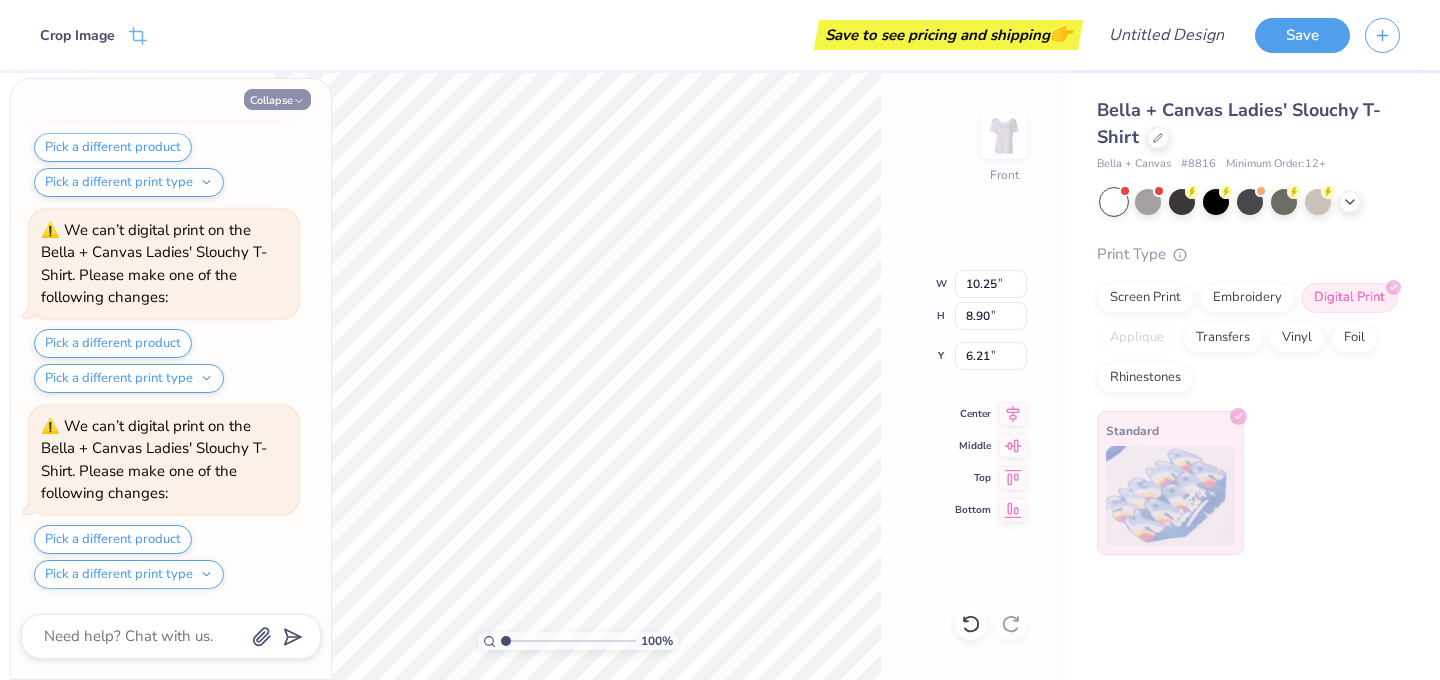 click on "Collapse" at bounding box center (277, 99) 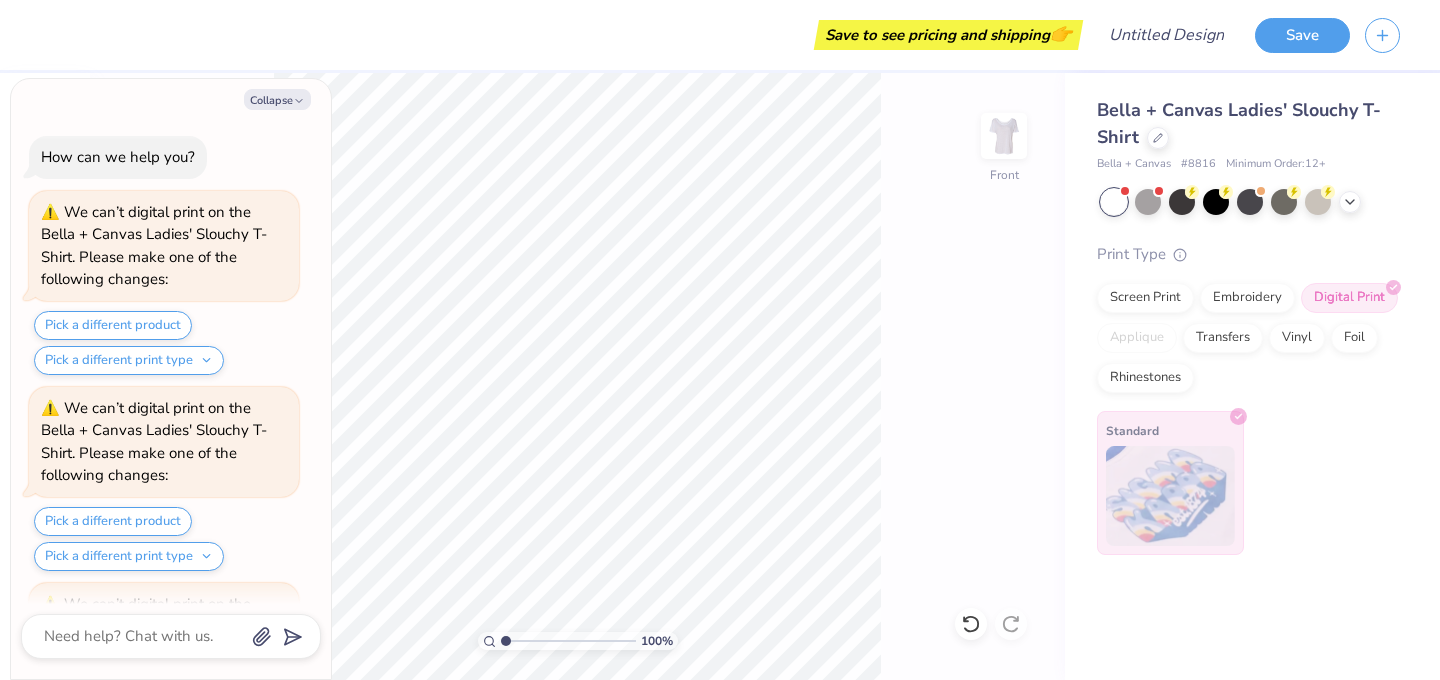 scroll, scrollTop: 4294, scrollLeft: 0, axis: vertical 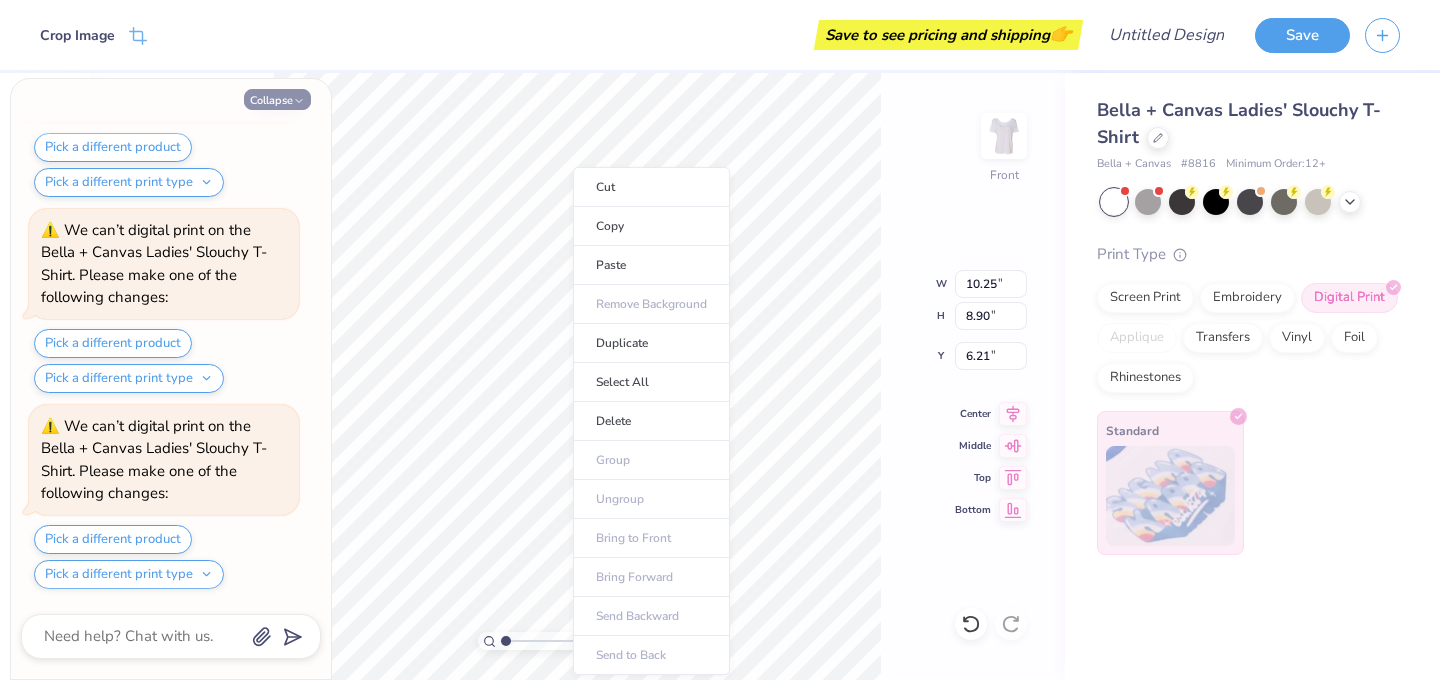 click on "Collapse" at bounding box center (277, 99) 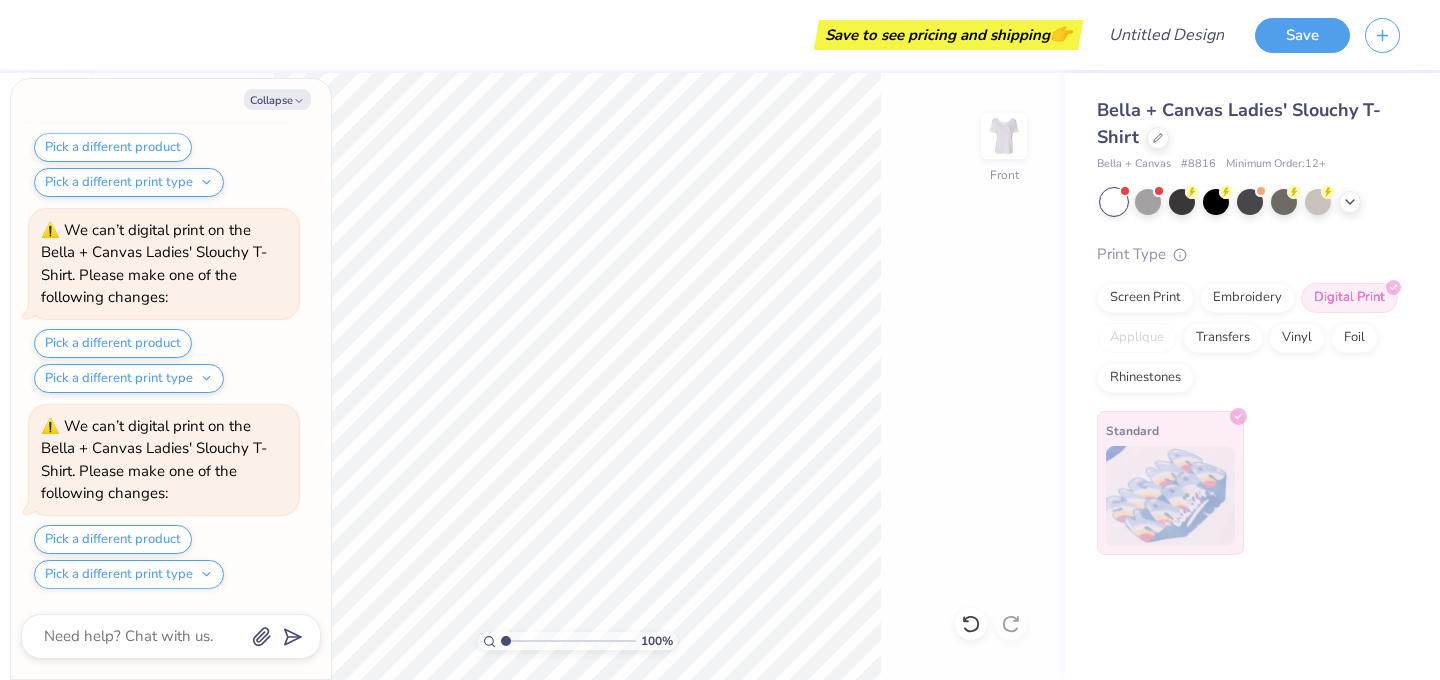 scroll, scrollTop: 4686, scrollLeft: 0, axis: vertical 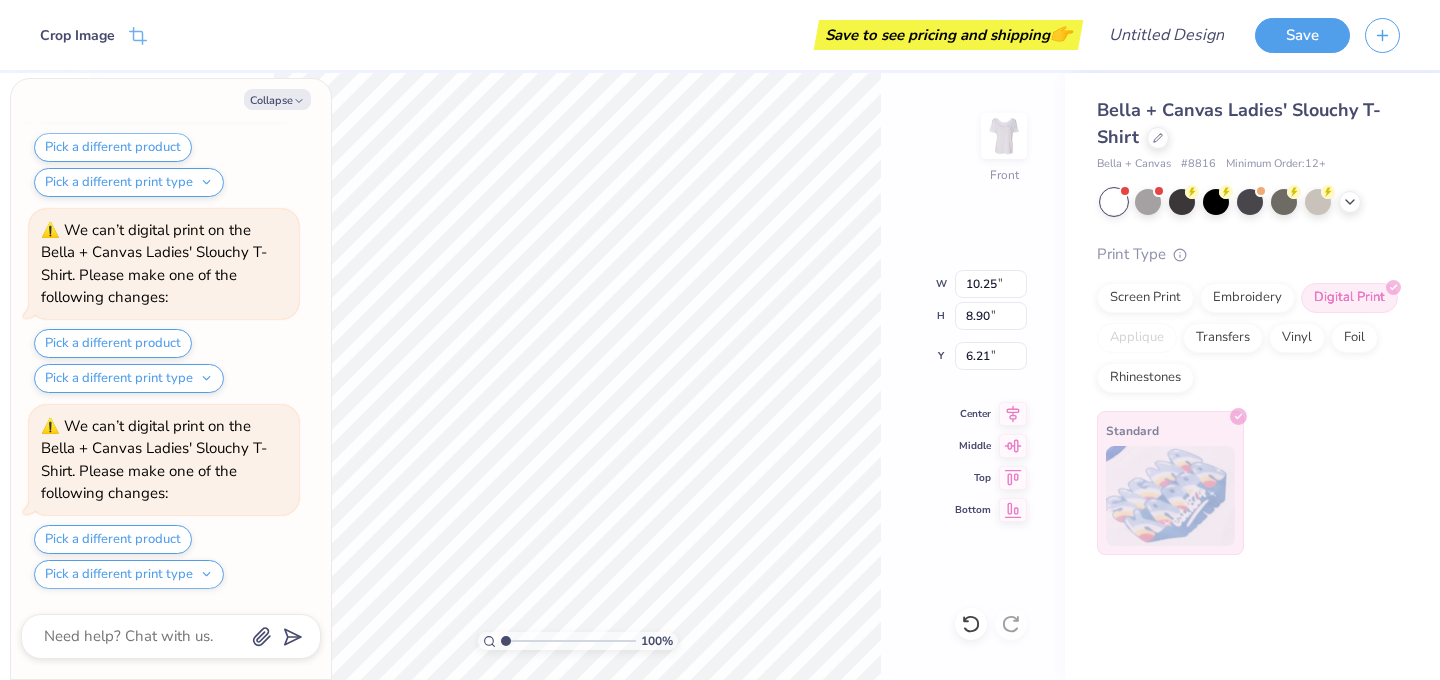 click on "Collapse How can we help you? We can’t digital print on the Bella + Canvas Ladies' Slouchy T-Shirt. Please make one of the following changes: Pick a different product Pick a different print type We can’t digital print on the Bella + Canvas Ladies' Slouchy T-Shirt. Please make one of the following changes: Pick a different product Pick a different print type We can’t digital print on the Bella + Canvas Ladies' Slouchy T-Shirt. Please make one of the following changes: Pick a different product Pick a different print type We can’t digital print on the Bella + Canvas Ladies' Slouchy T-Shirt. Please make one of the following changes: Pick a different product Pick a different print type We can’t digital print on the Bella + Canvas Ladies' Slouchy T-Shirt. Please make one of the following changes: Pick a different product Pick a different print type We can’t digital print on the Bella + Canvas Ladies' Slouchy T-Shirt. Please make one of the following changes: Pick a different product" at bounding box center (171, 379) 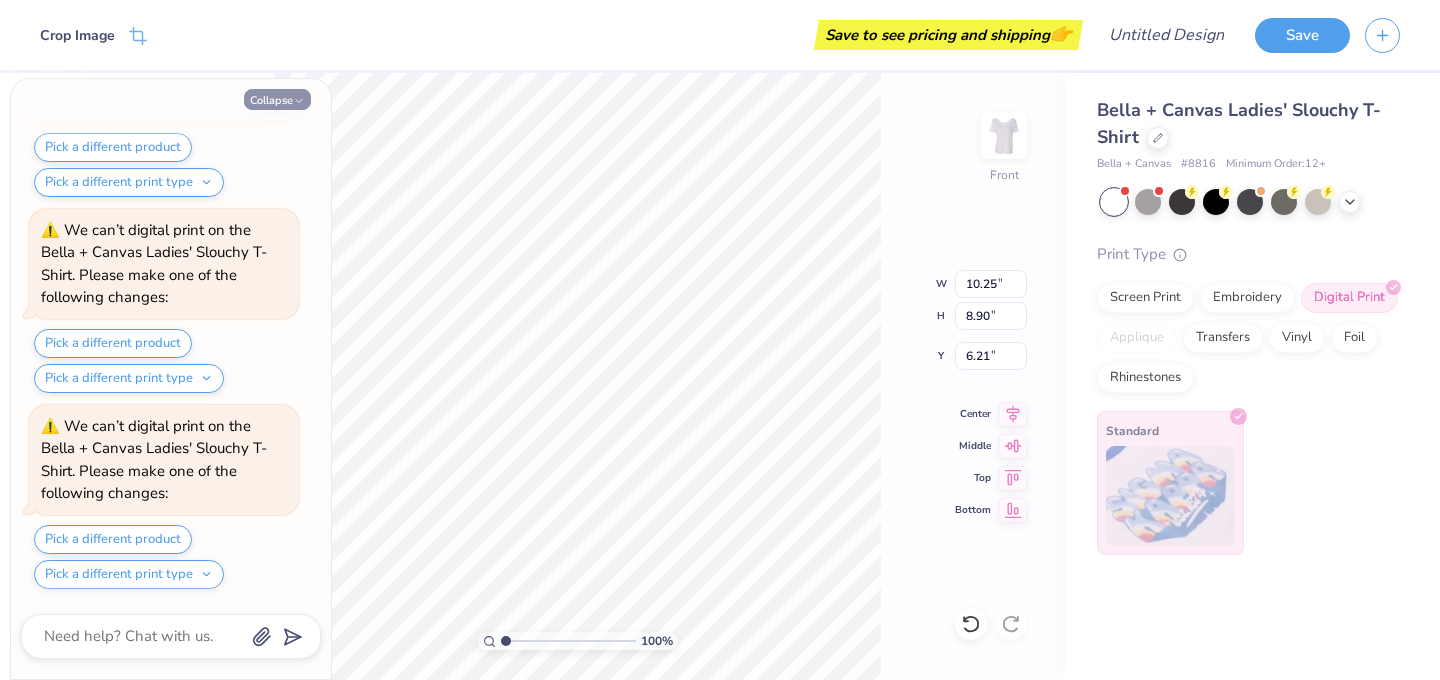 click on "Collapse" at bounding box center (277, 99) 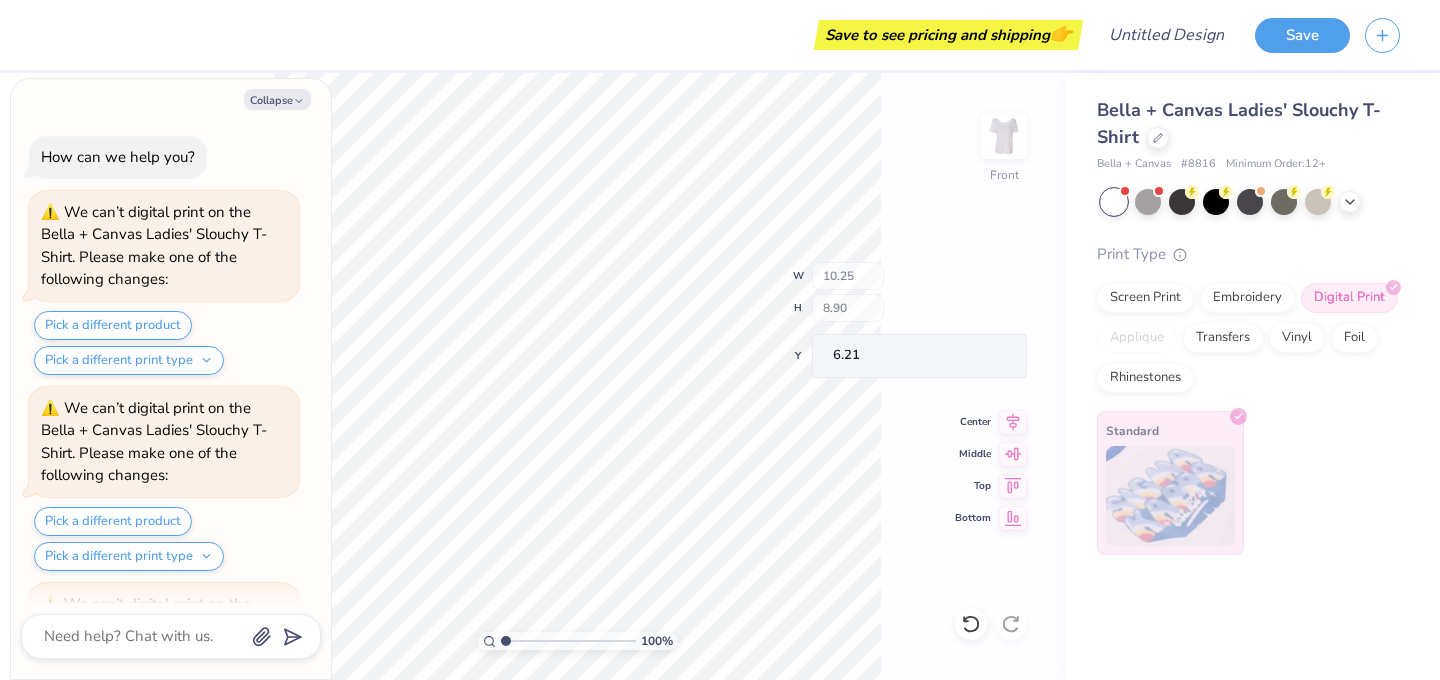 scroll, scrollTop: 4882, scrollLeft: 0, axis: vertical 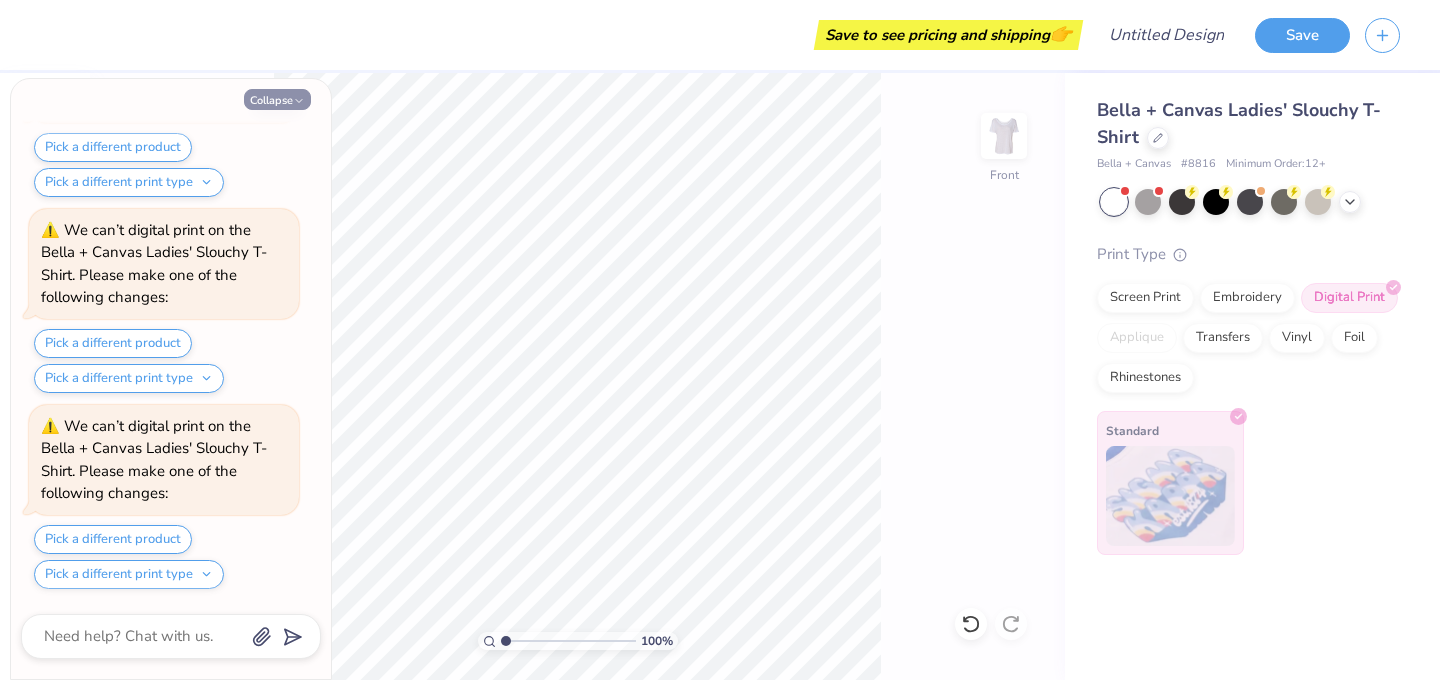 click 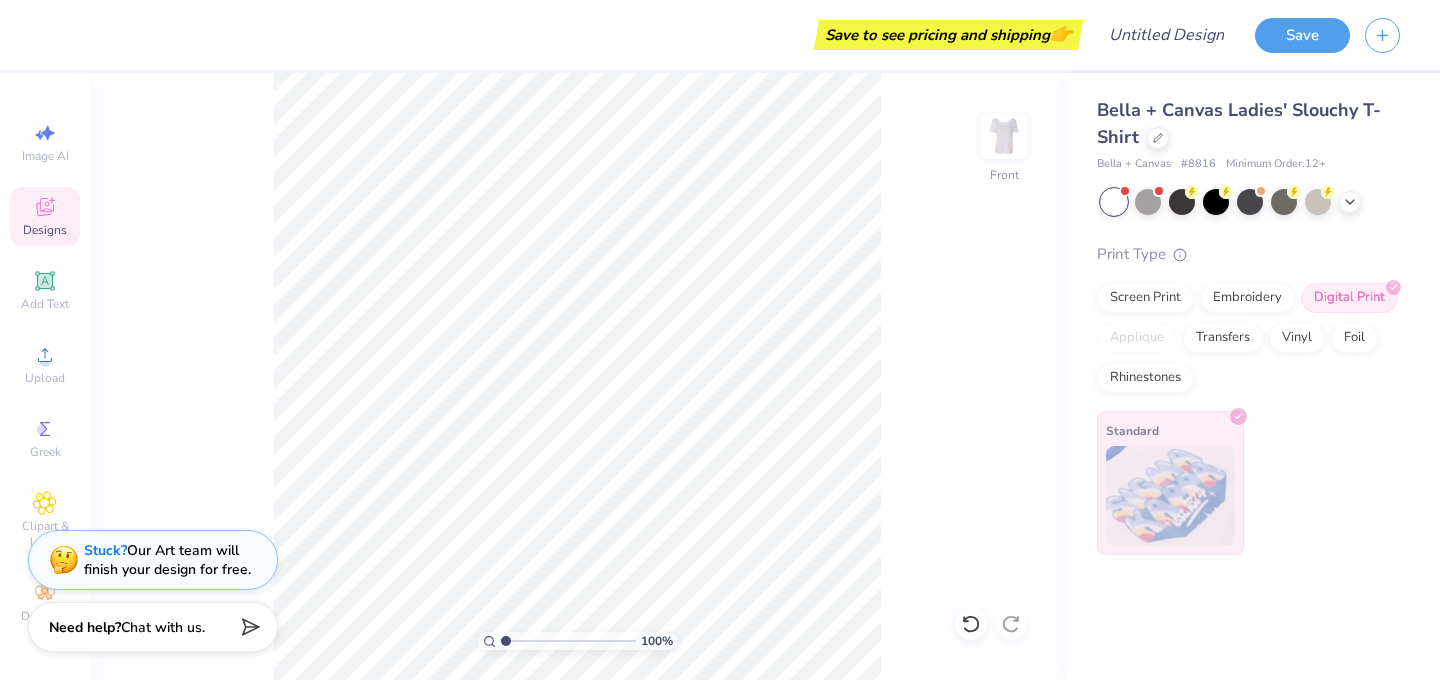 click 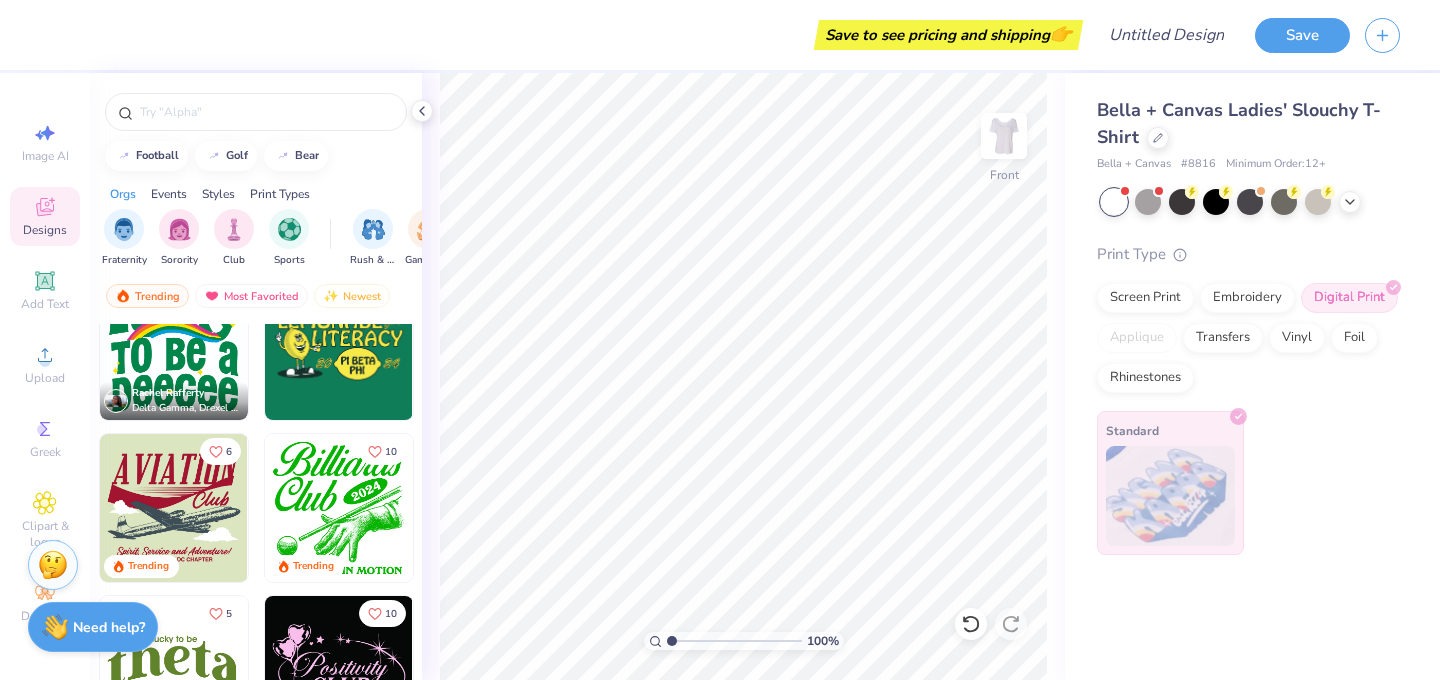 scroll, scrollTop: 14647, scrollLeft: 0, axis: vertical 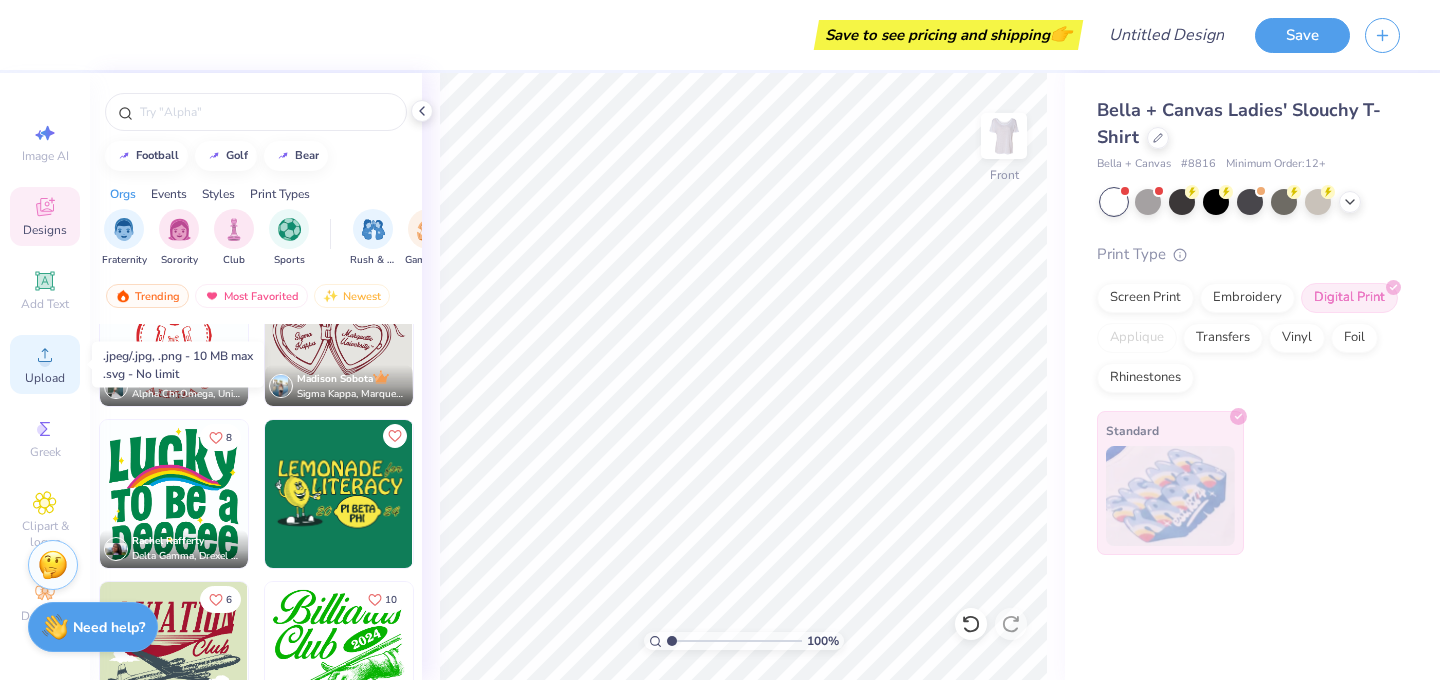click on "Upload" at bounding box center (45, 378) 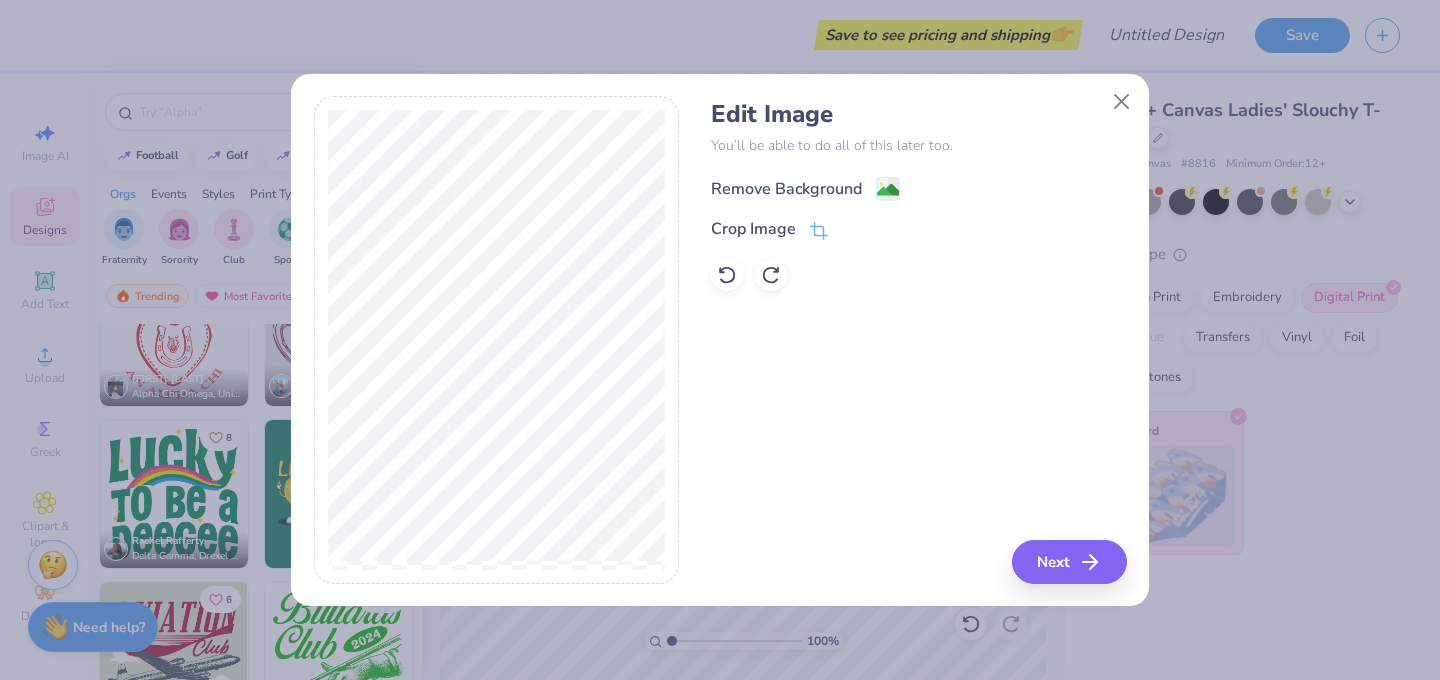 click 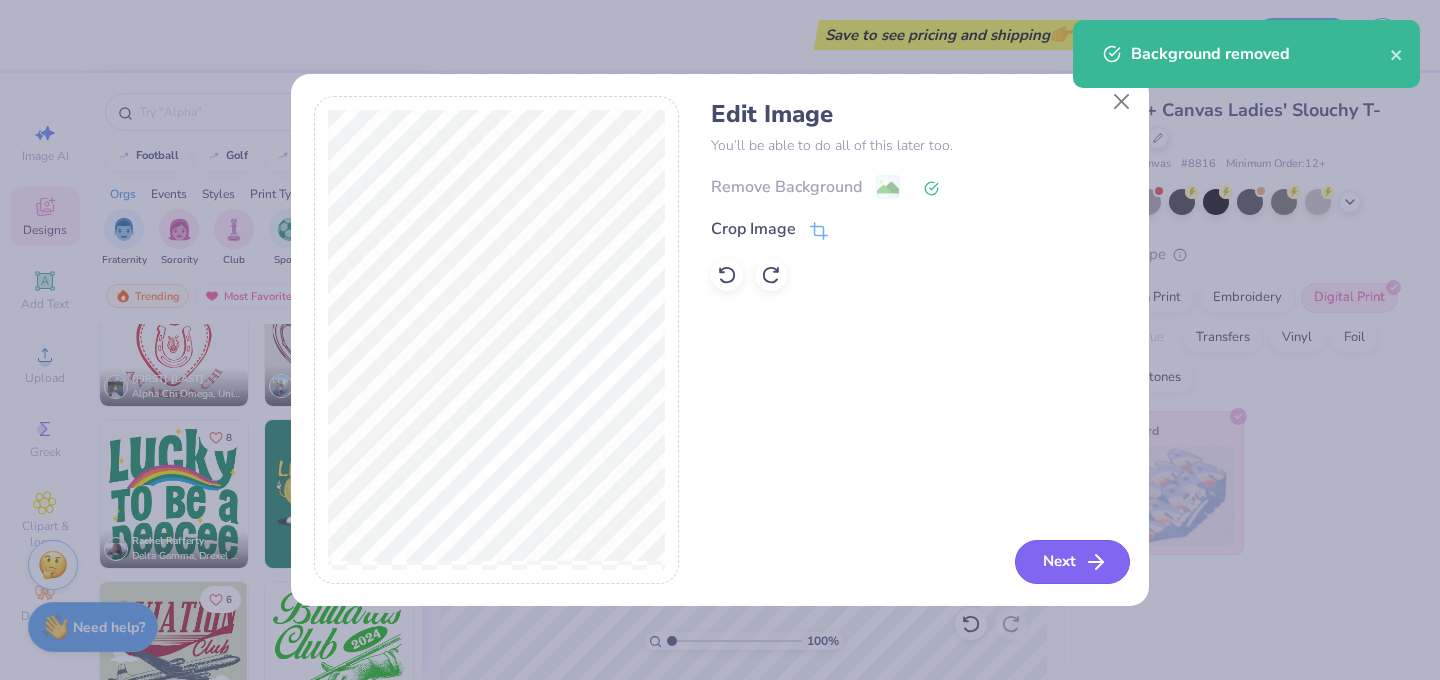 click on "Next" at bounding box center [1072, 562] 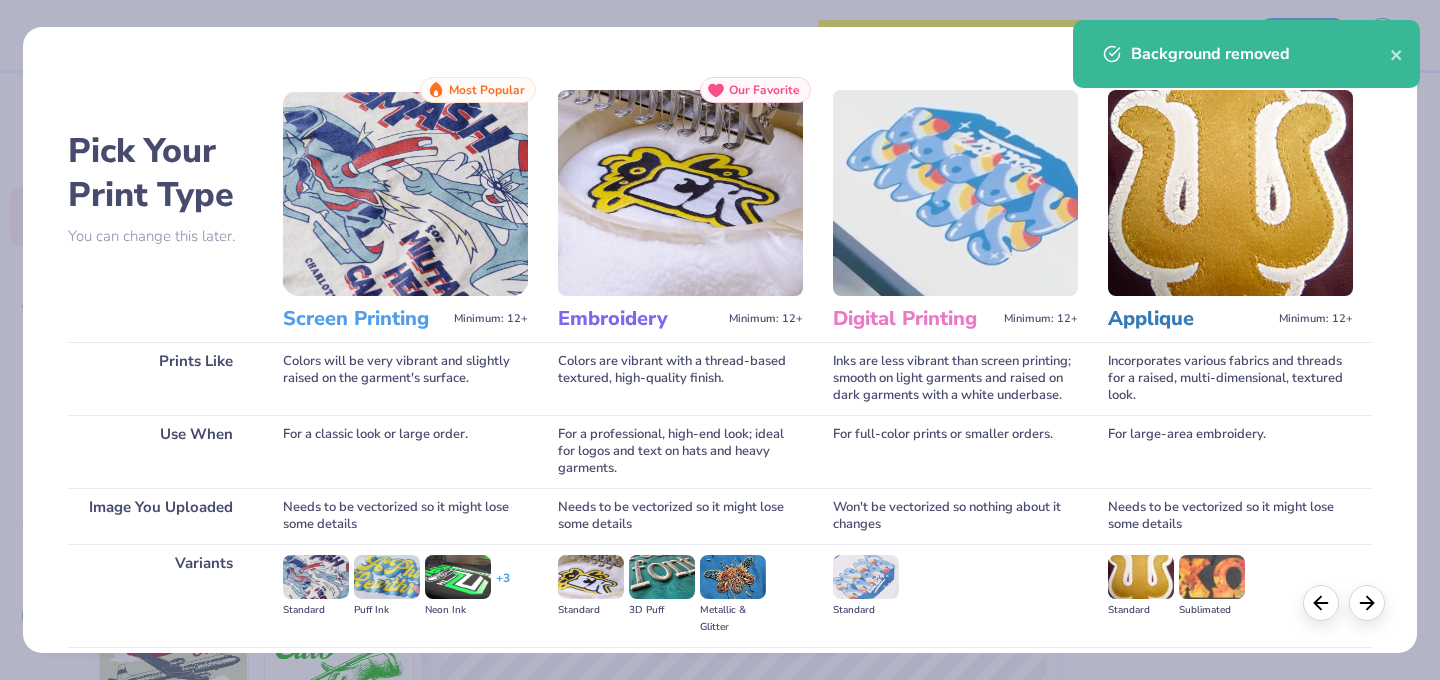 scroll, scrollTop: 217, scrollLeft: 0, axis: vertical 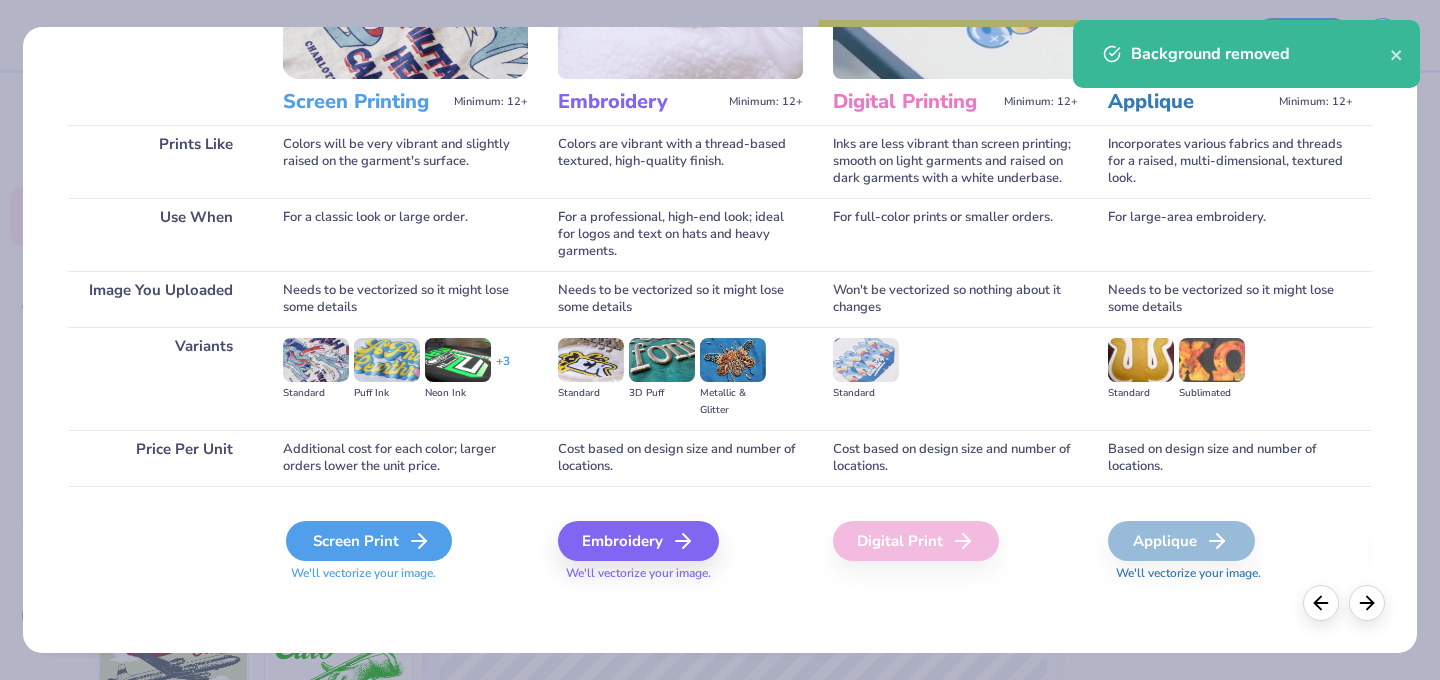 click 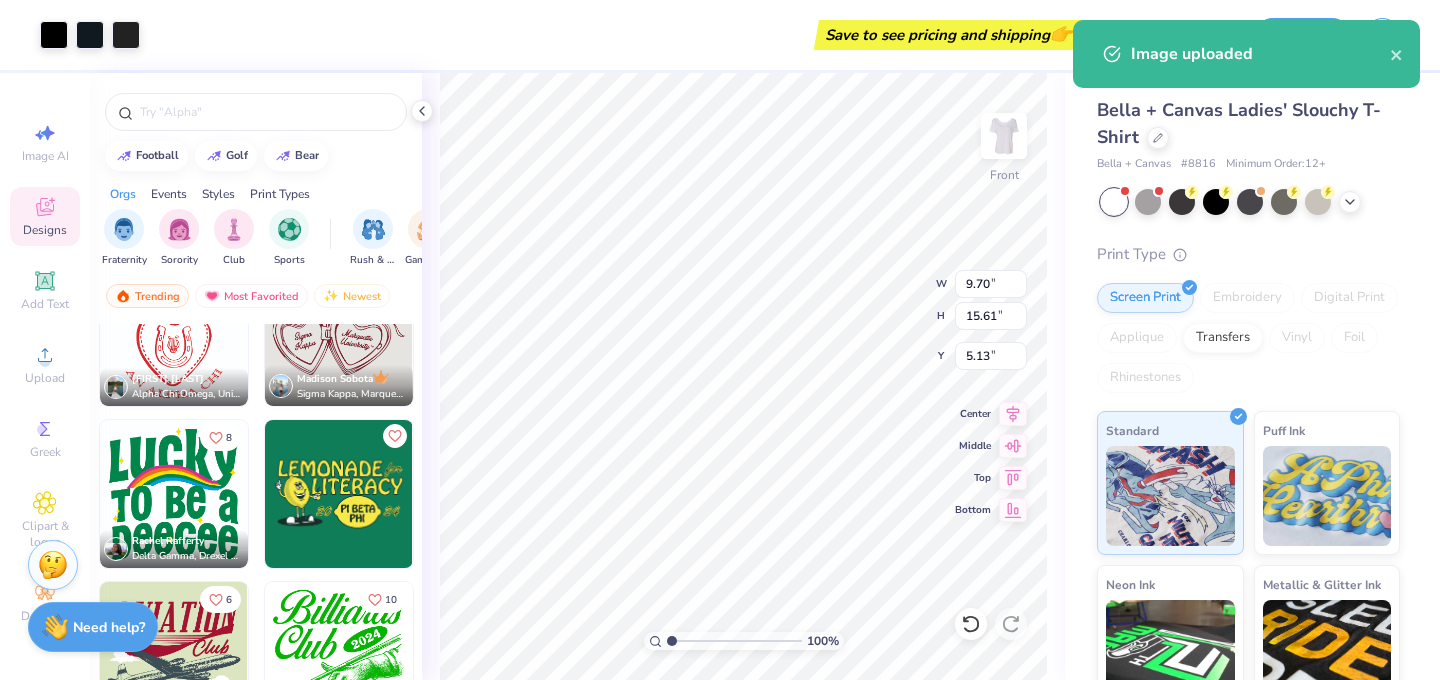 type on "9.70" 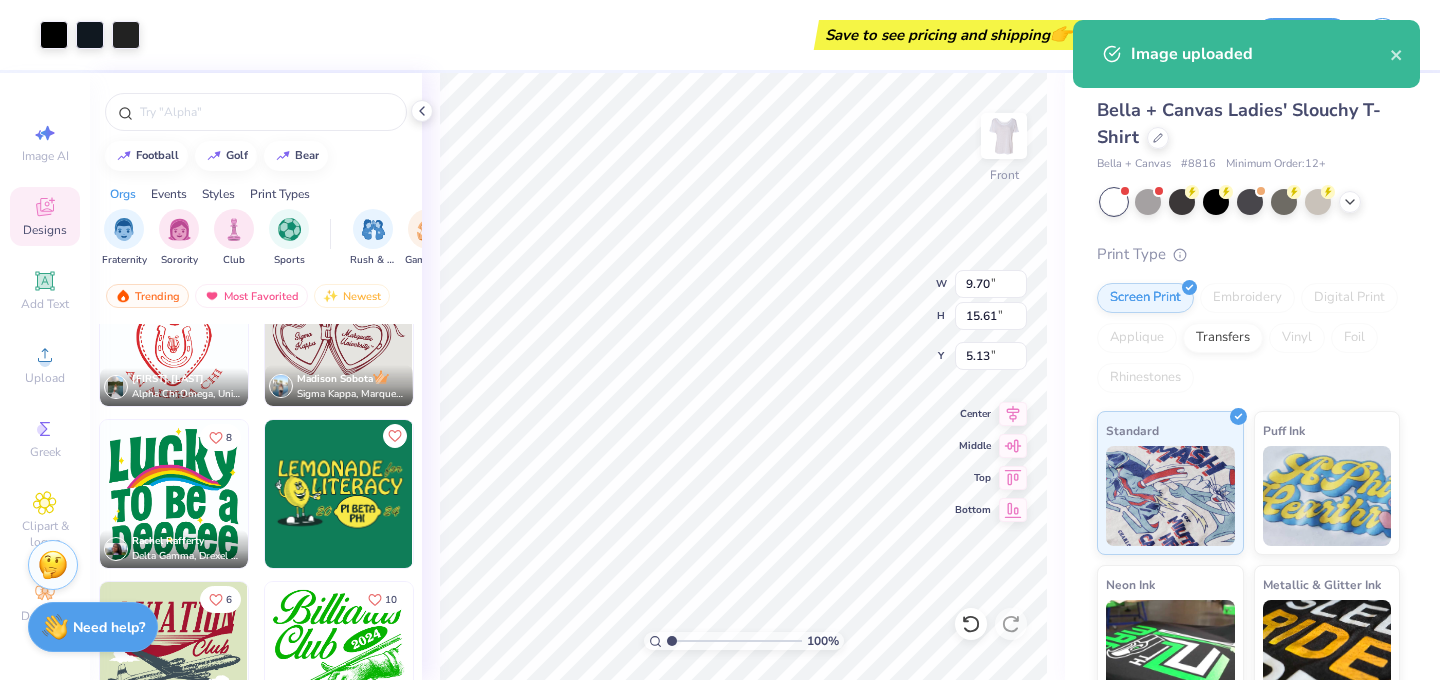 type on "15.61" 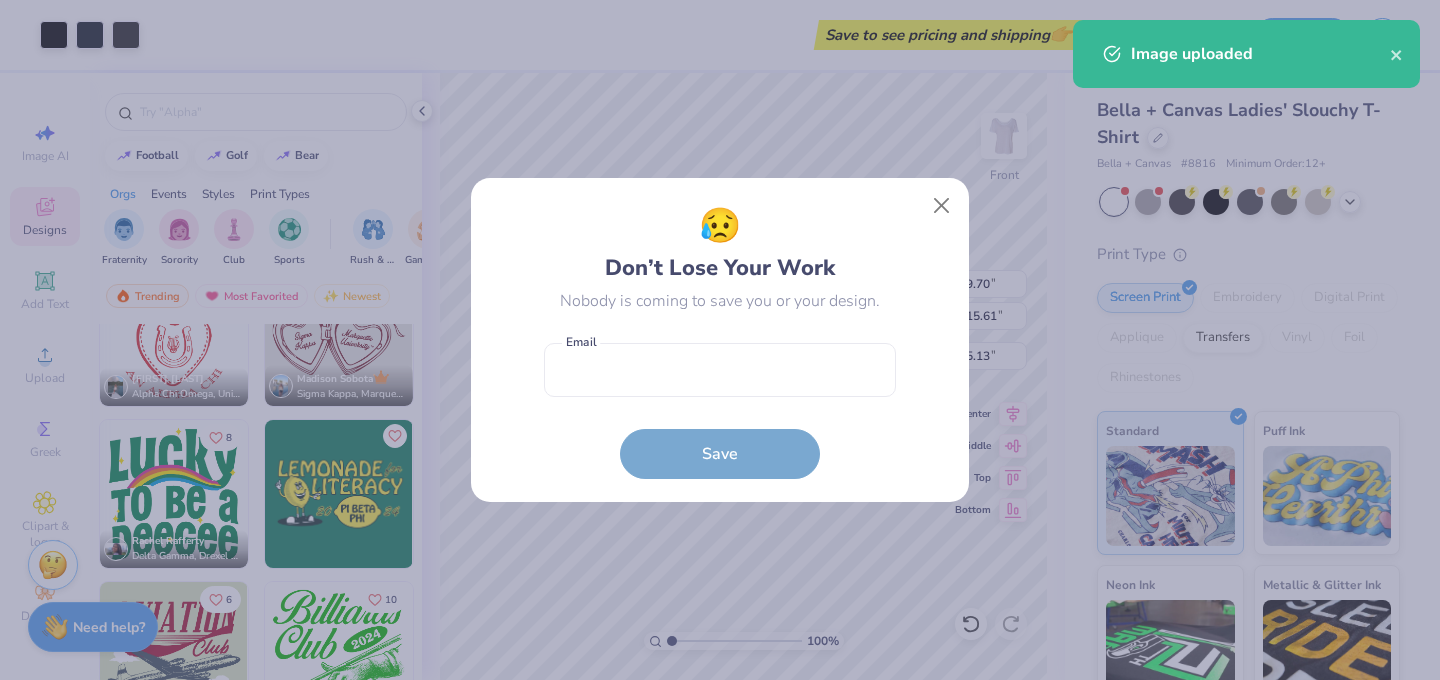 click on "Art colors Save to see pricing and shipping  👉 Design Title Save Image AI Designs Add Text Upload Greek Clipart & logos Decorate football golf bear Orgs Events Styles Print Types Fraternity Sorority Club Sports Rush & Bid Game Day Parent's Weekend PR & General Philanthropy Big Little Reveal Retreat Spring Break Date Parties & Socials Holidays Greek Week Formal & Semi Graduation Founder’s Day Classic Minimalist Varsity Y2K Typography Handdrawn Cartoons Grunge 80s & 90s 60s & 70s Embroidery Screen Print Applique Patches Digital Print Vinyl Transfers Trending Most Favorited Newest 218 14 [FIRST] [LAST] Delta Delta Delta, University of Idaho 22 [FIRST] [LAST] Alpha Chi Omega, University of Tennessee, Knoxville 247 [FIRST] [LAST] Sigma Kappa, Marquette University 8 [FIRST] [LAST] Delta Gamma, Drexel University 6 Trending 10 Trending 5 Trending 10 Trending Trending 169 [FIRST] [LAST] Alpha Xi Delta, University of Delaware 100  % Front W 9.70 9.70 " H 15.61 15.61 " Y 5.13 5.13 " Center #" at bounding box center (720, 340) 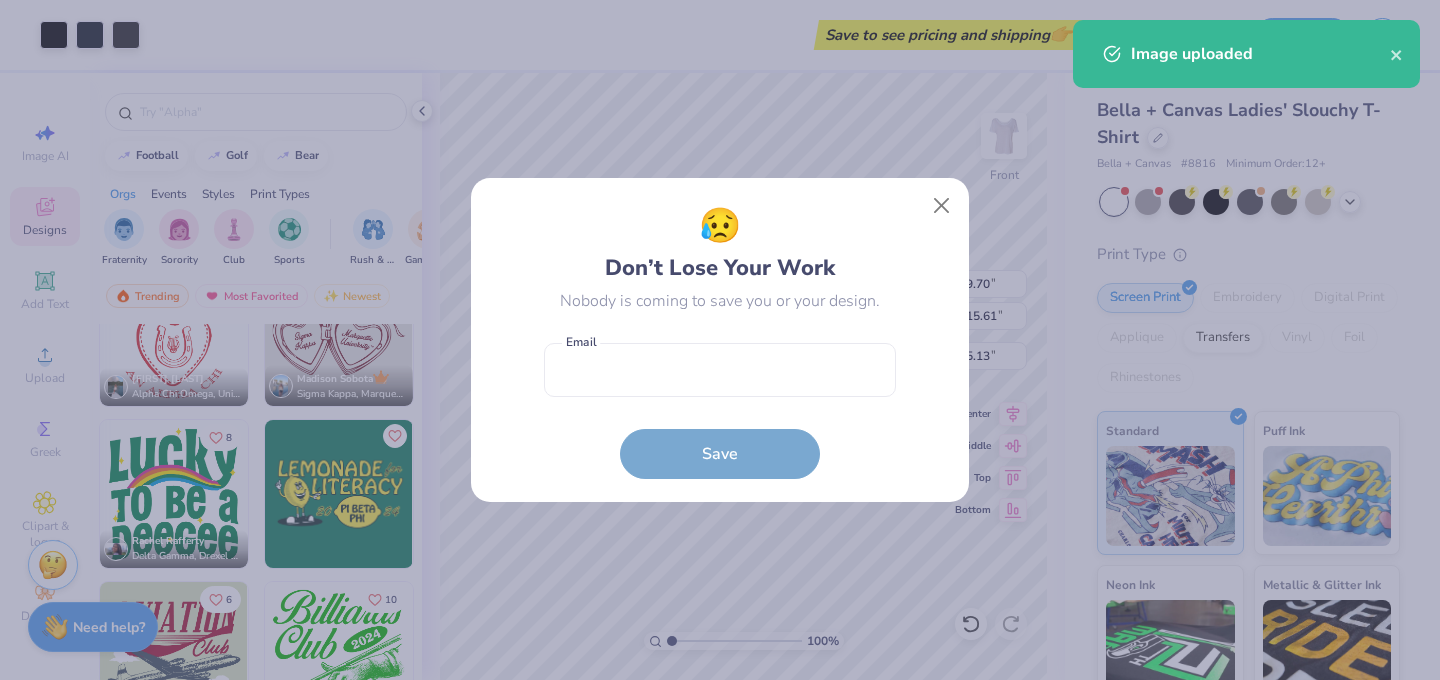 type on "3.00" 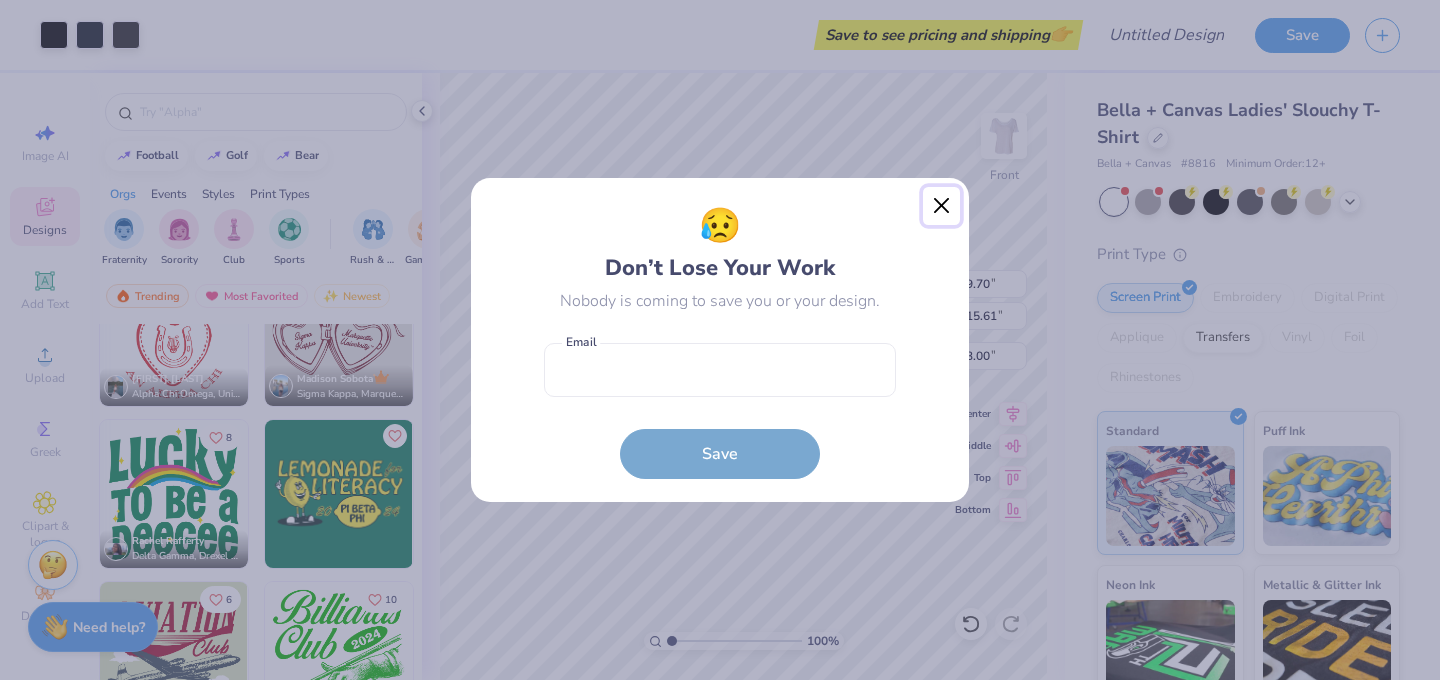 click at bounding box center (942, 206) 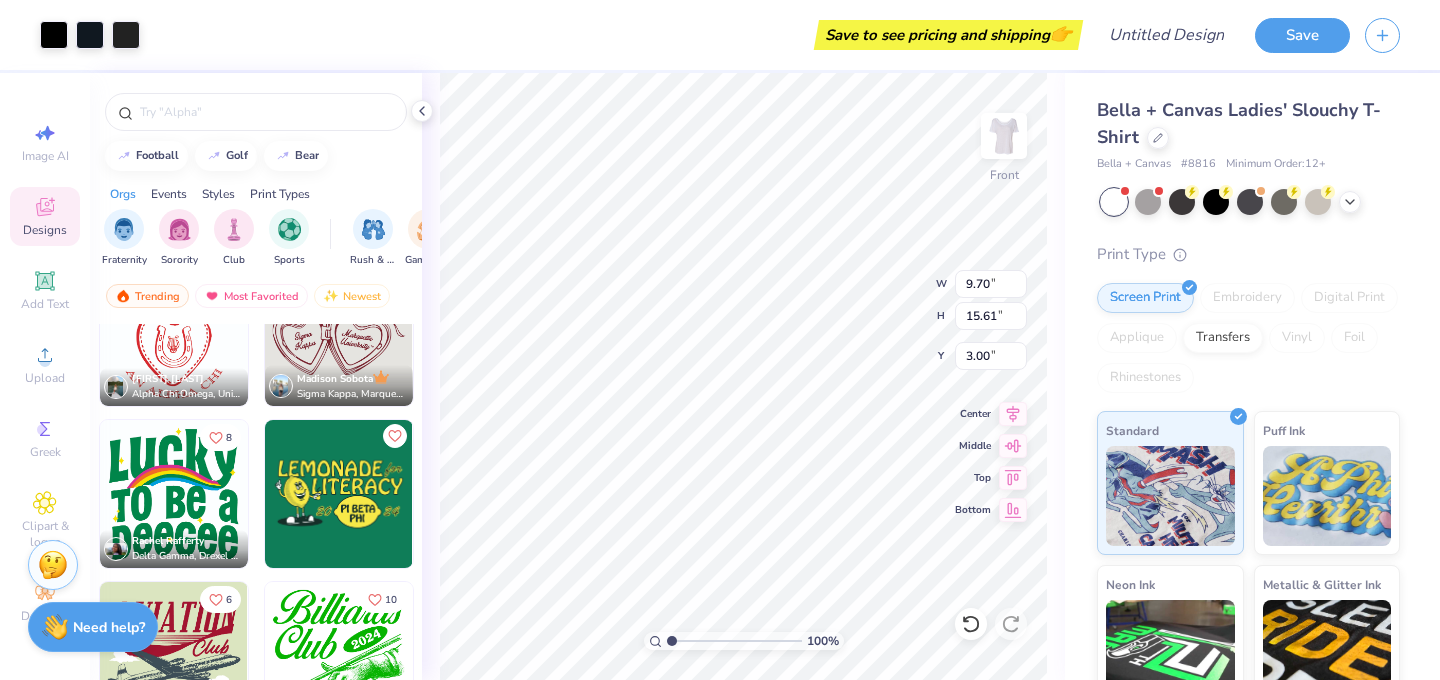 type on "3.59" 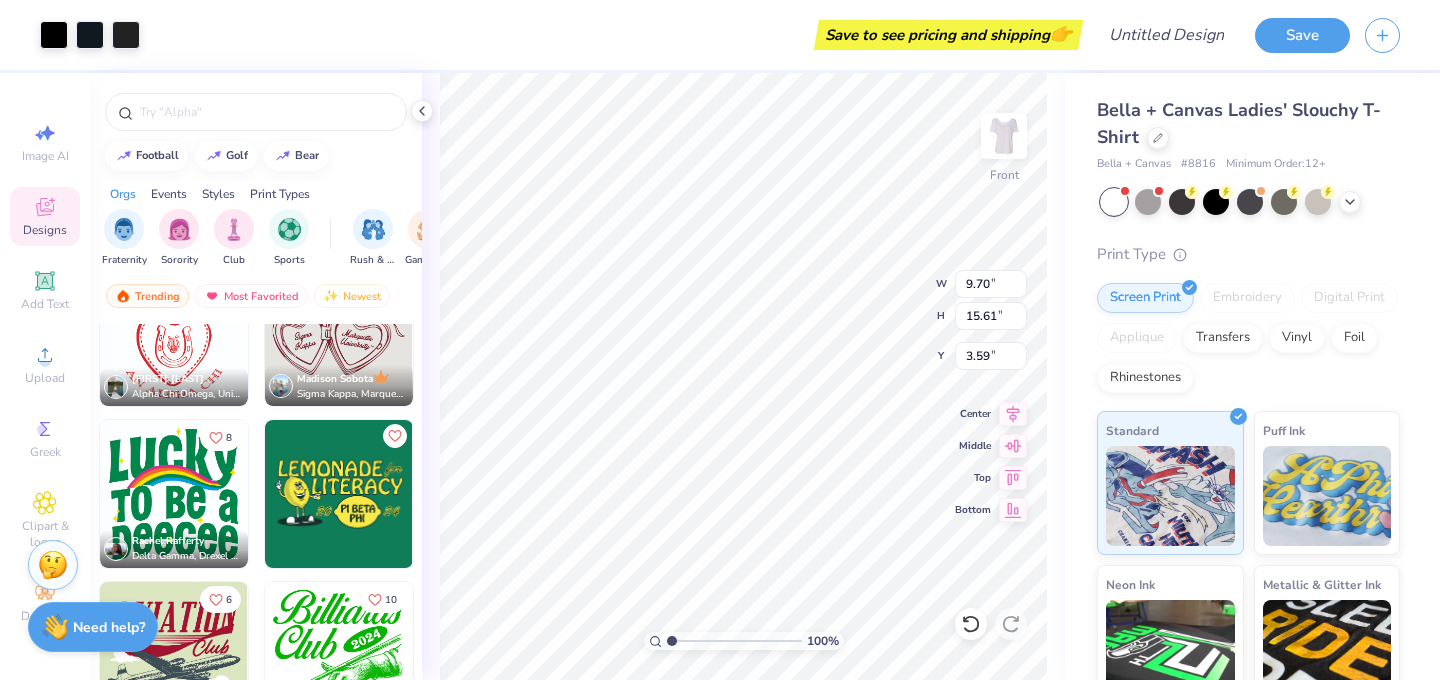 type on "8.06" 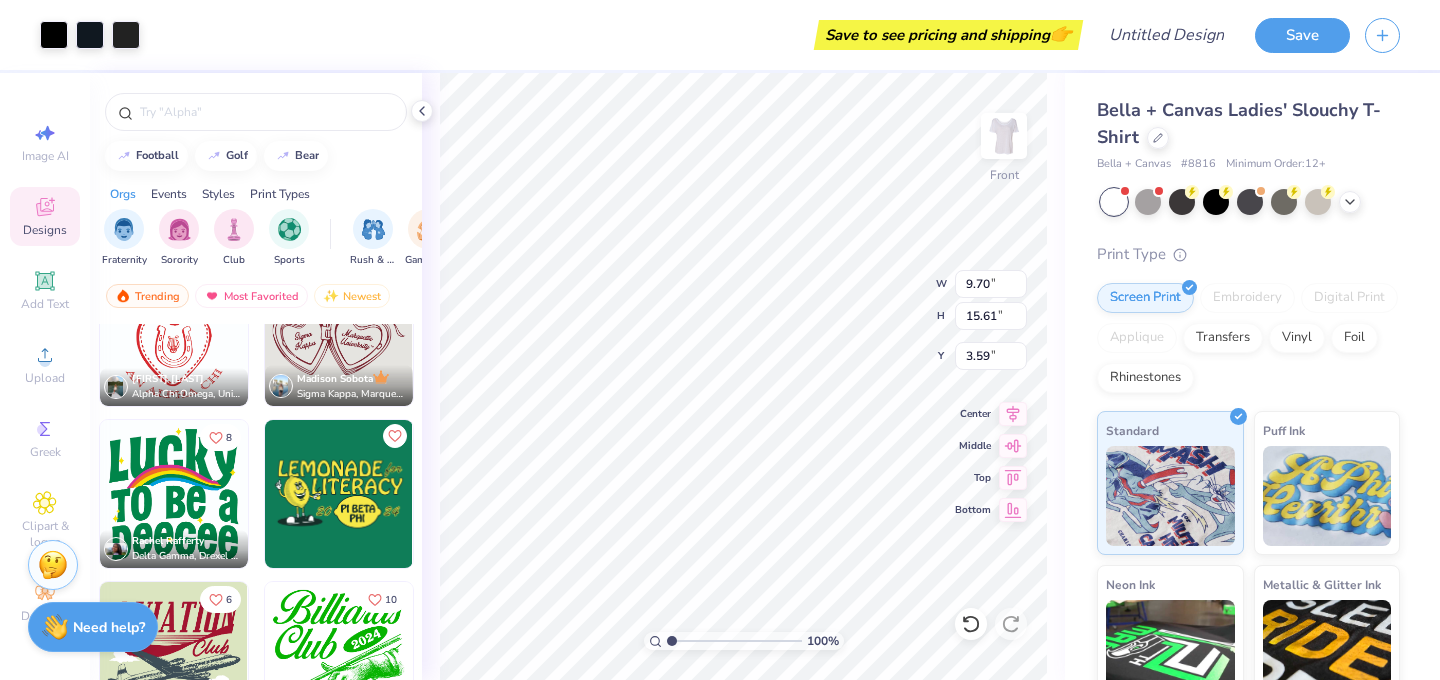 type on "12.97" 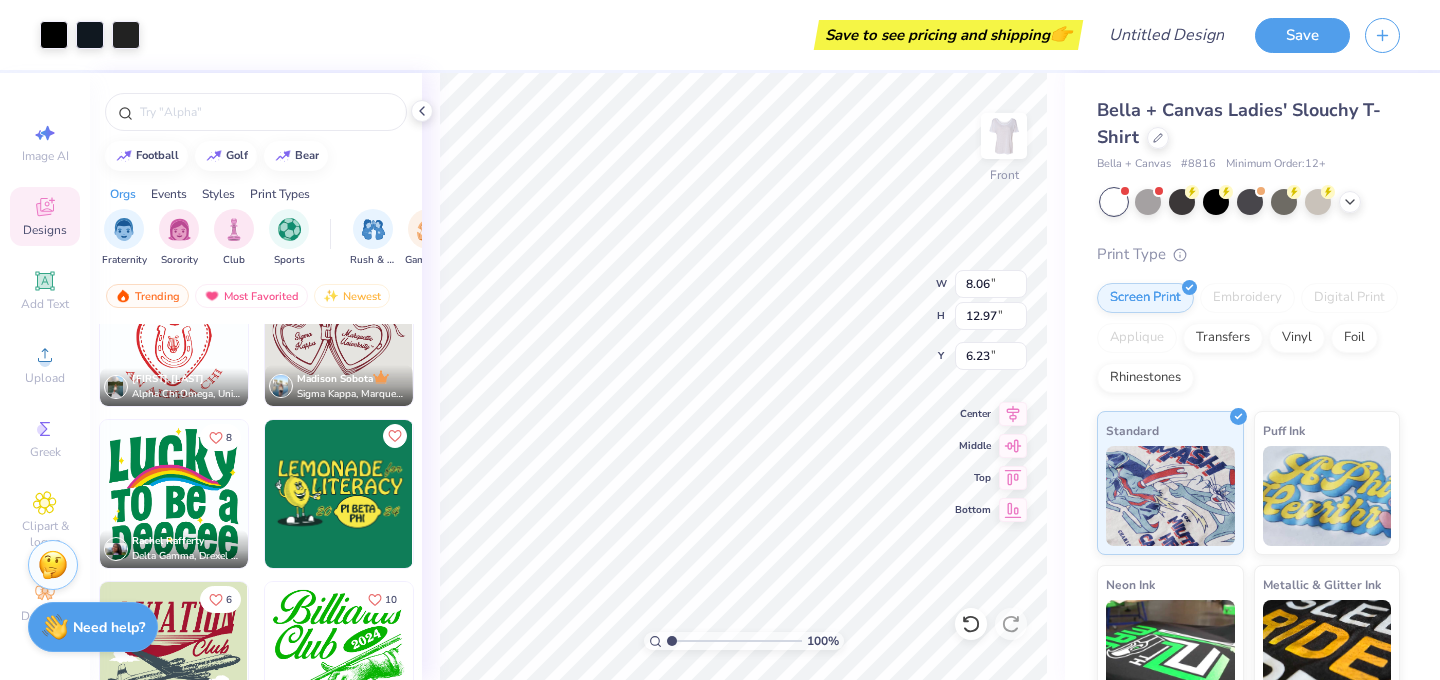 type on "4.66" 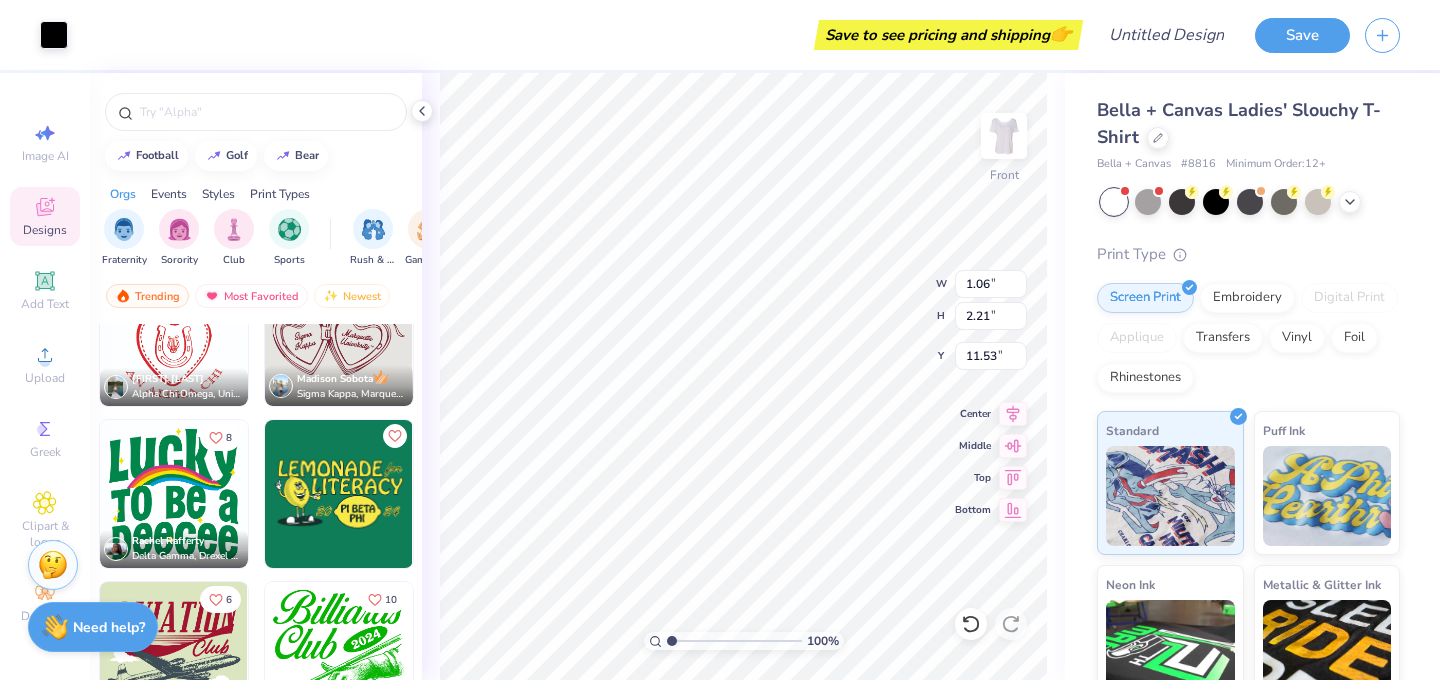 type on "11.75" 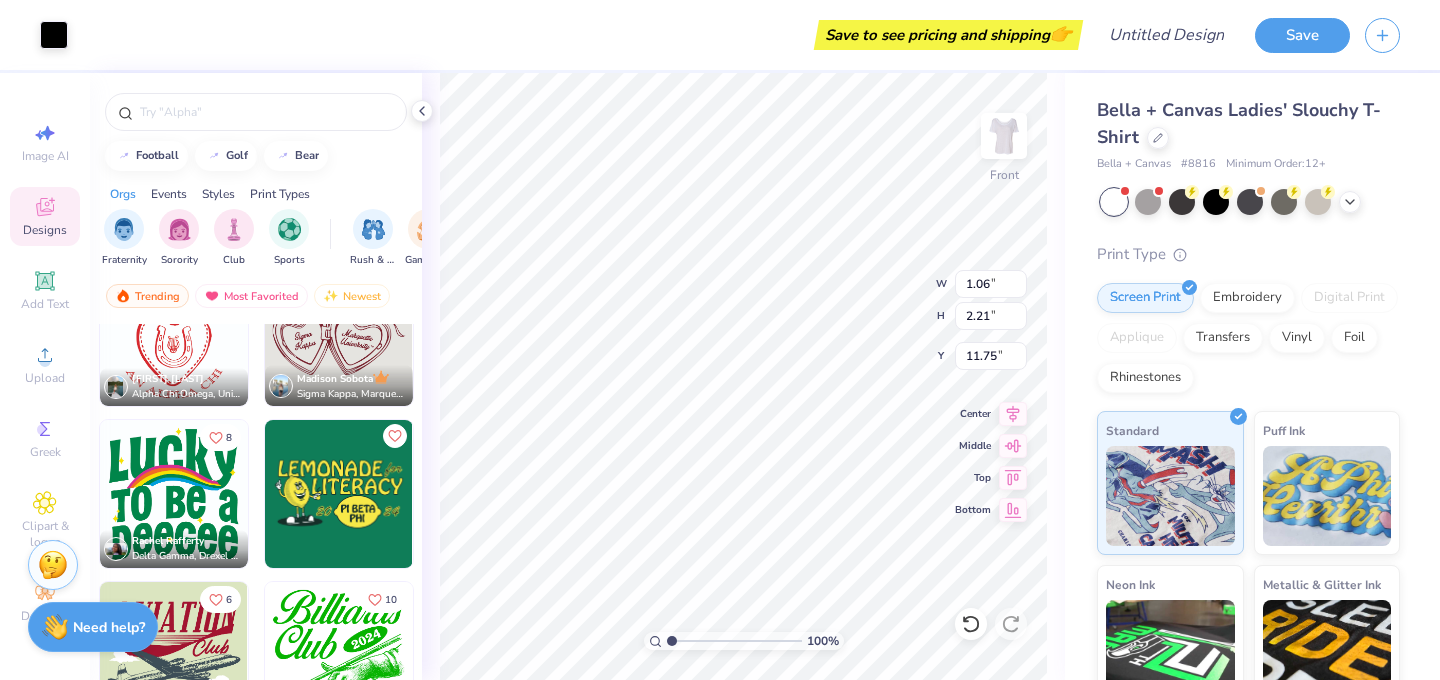 type on "0.38" 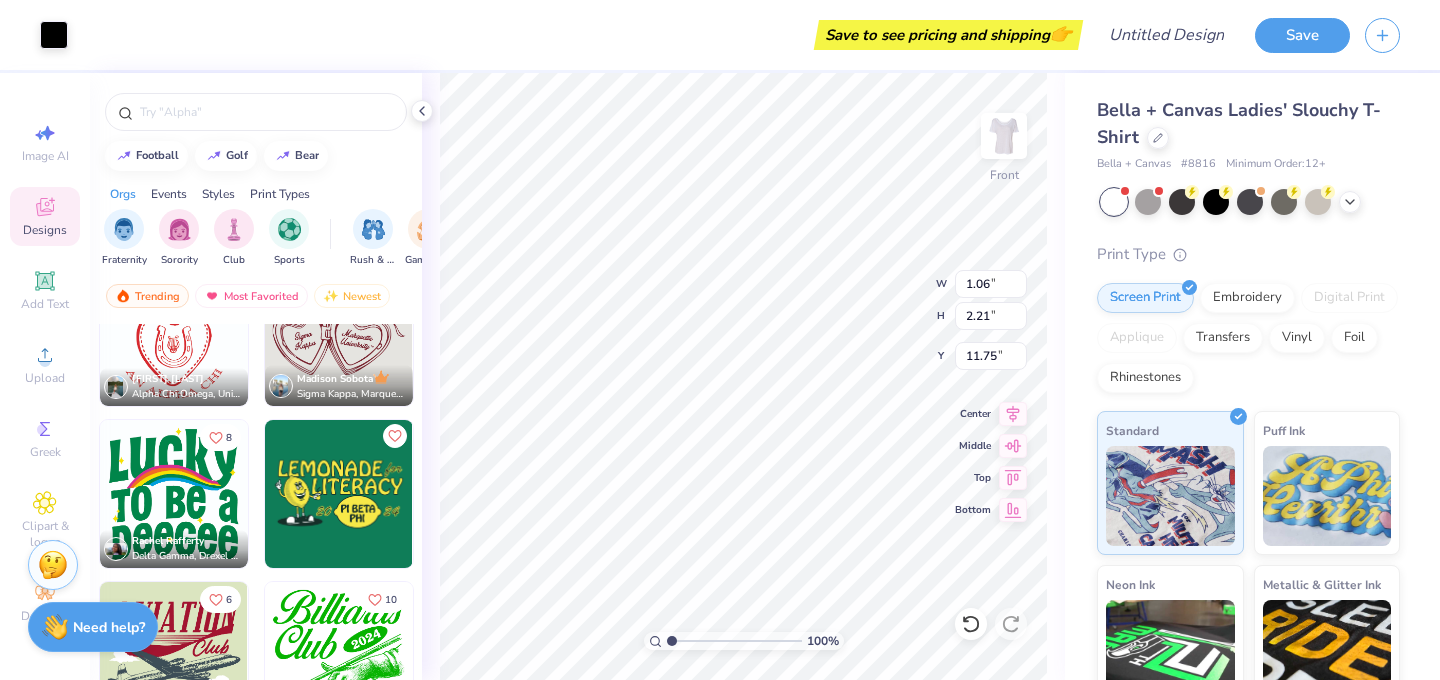 type on "1.96" 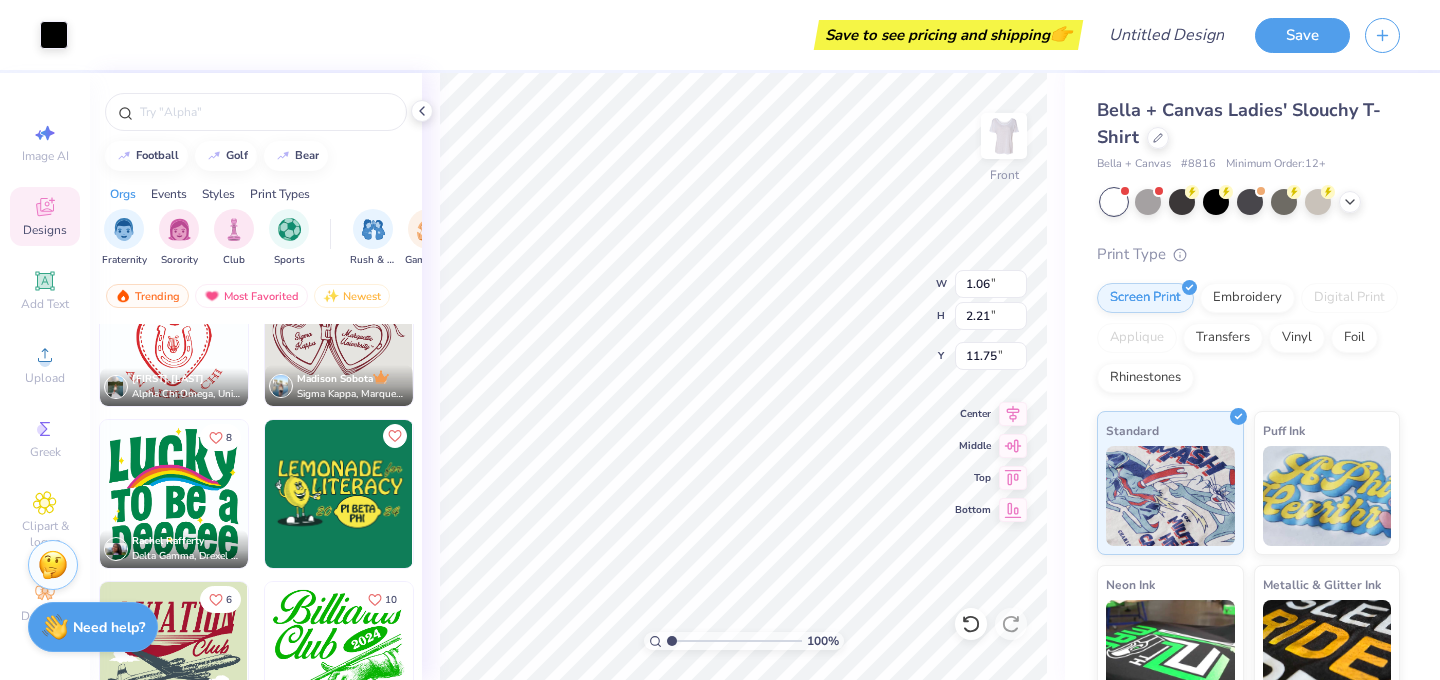 type on "11.65" 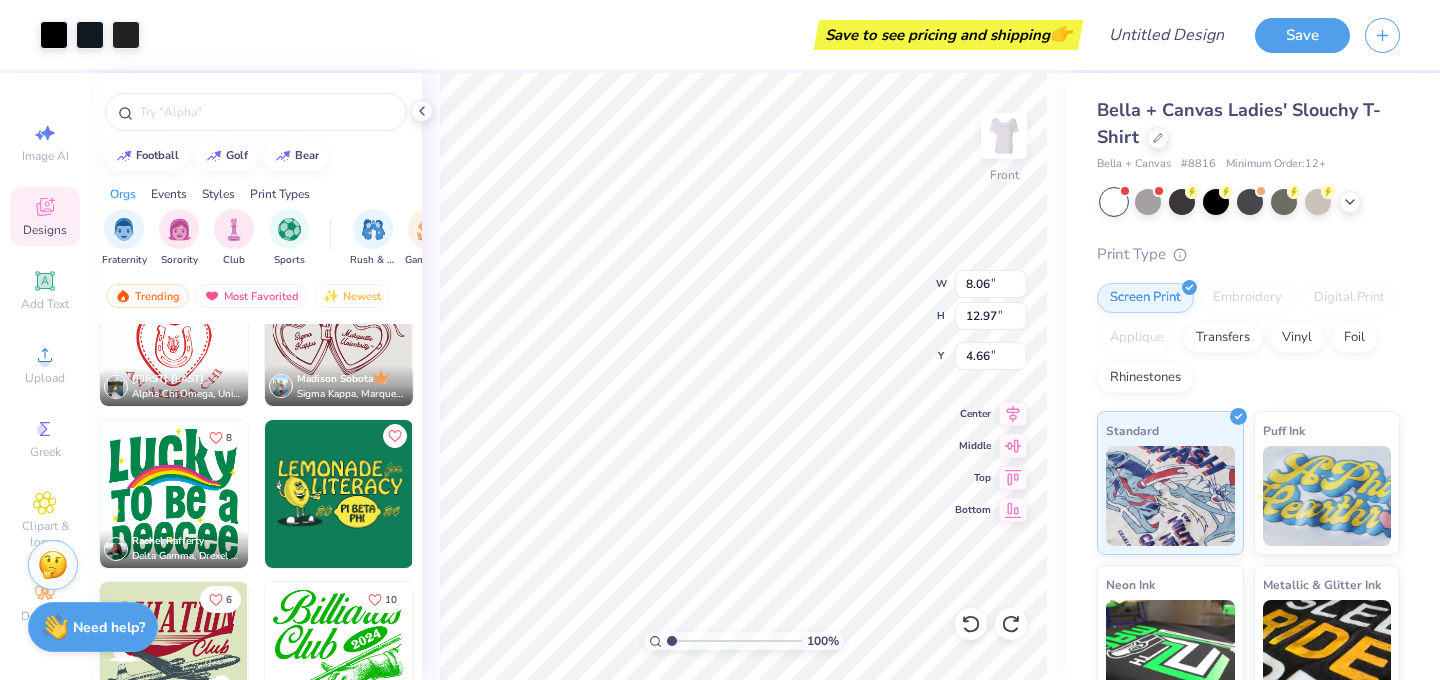 type on "4.67" 